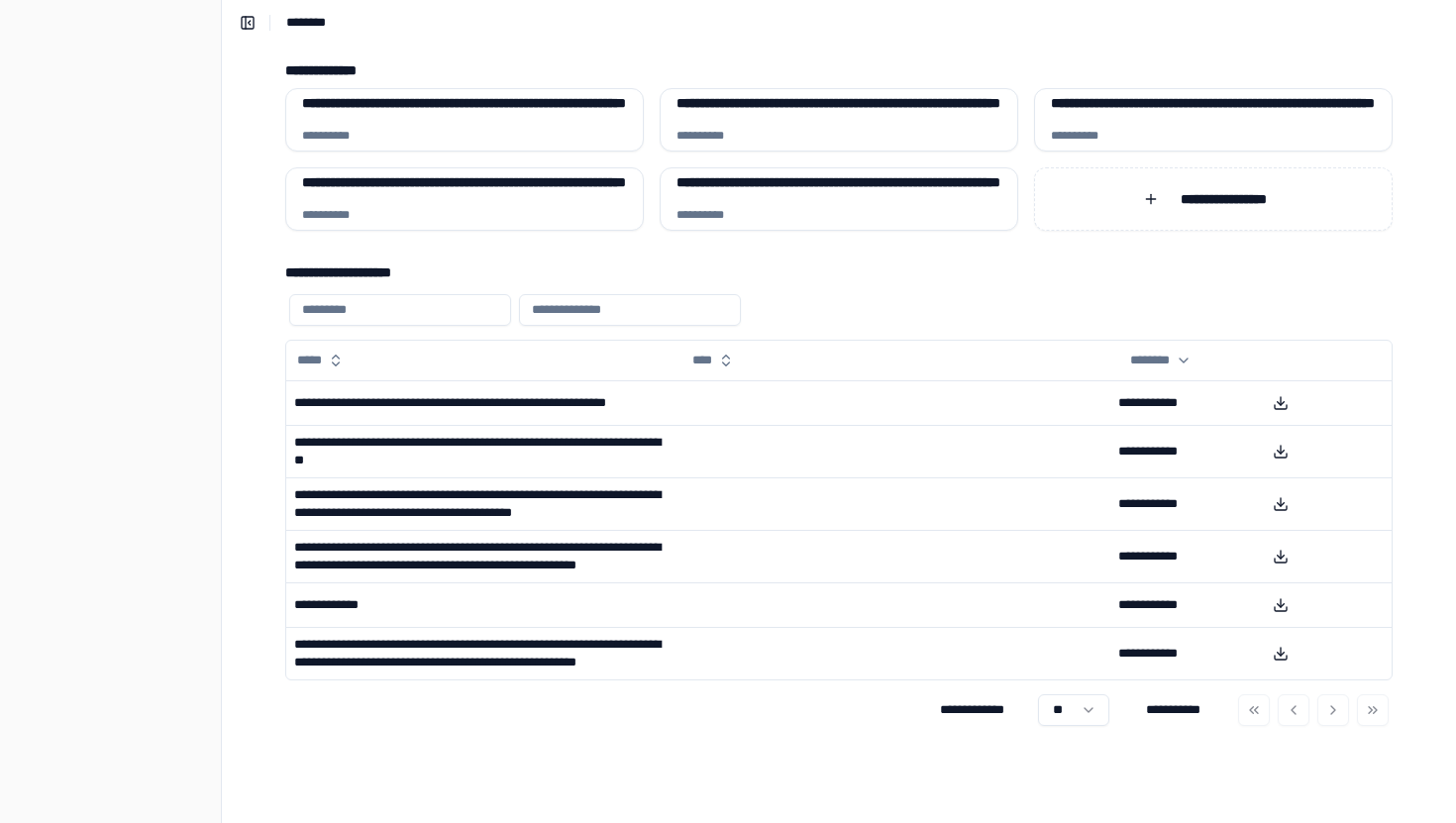 scroll, scrollTop: 0, scrollLeft: 0, axis: both 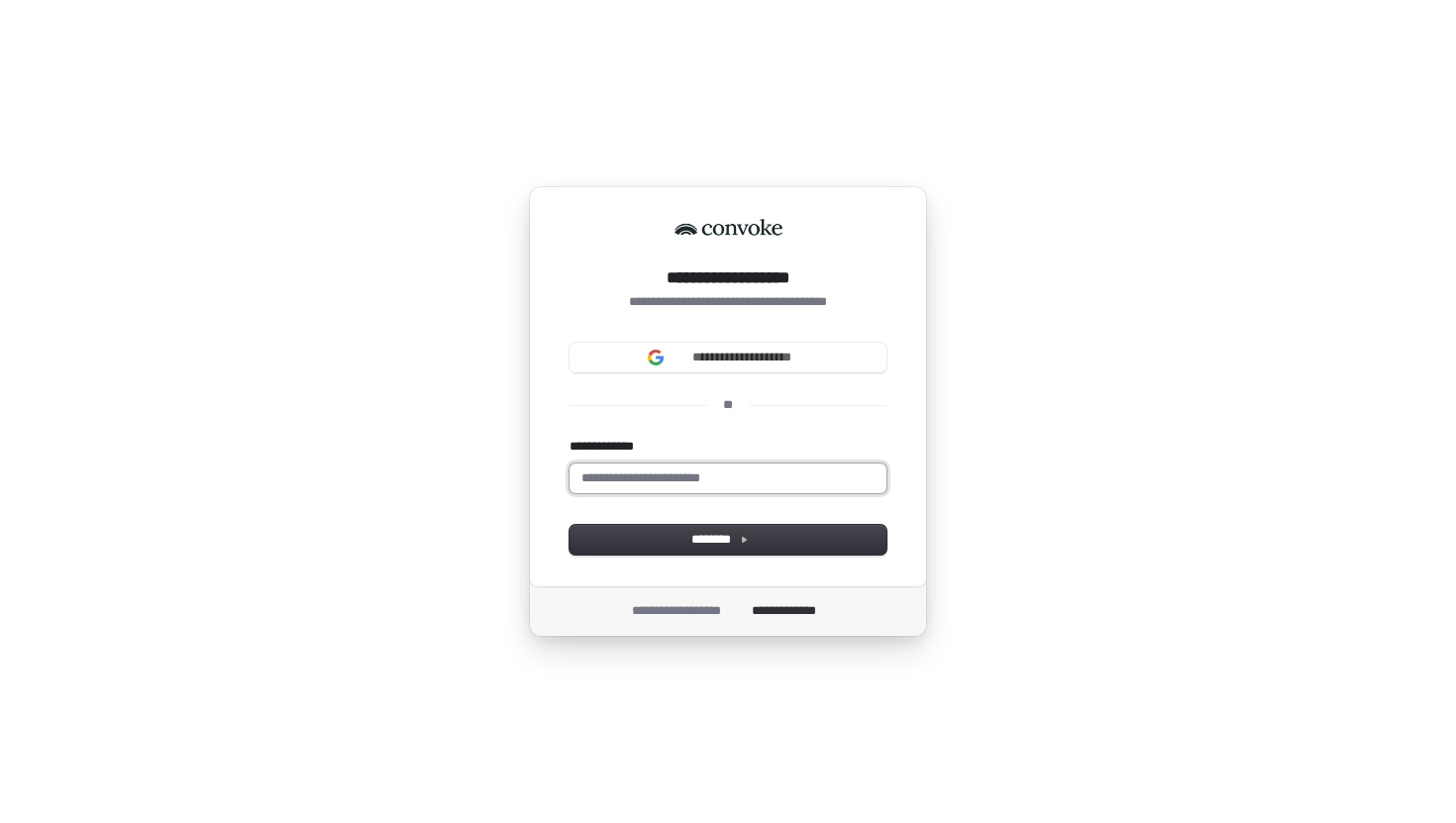 click on "**********" at bounding box center (728, 478) 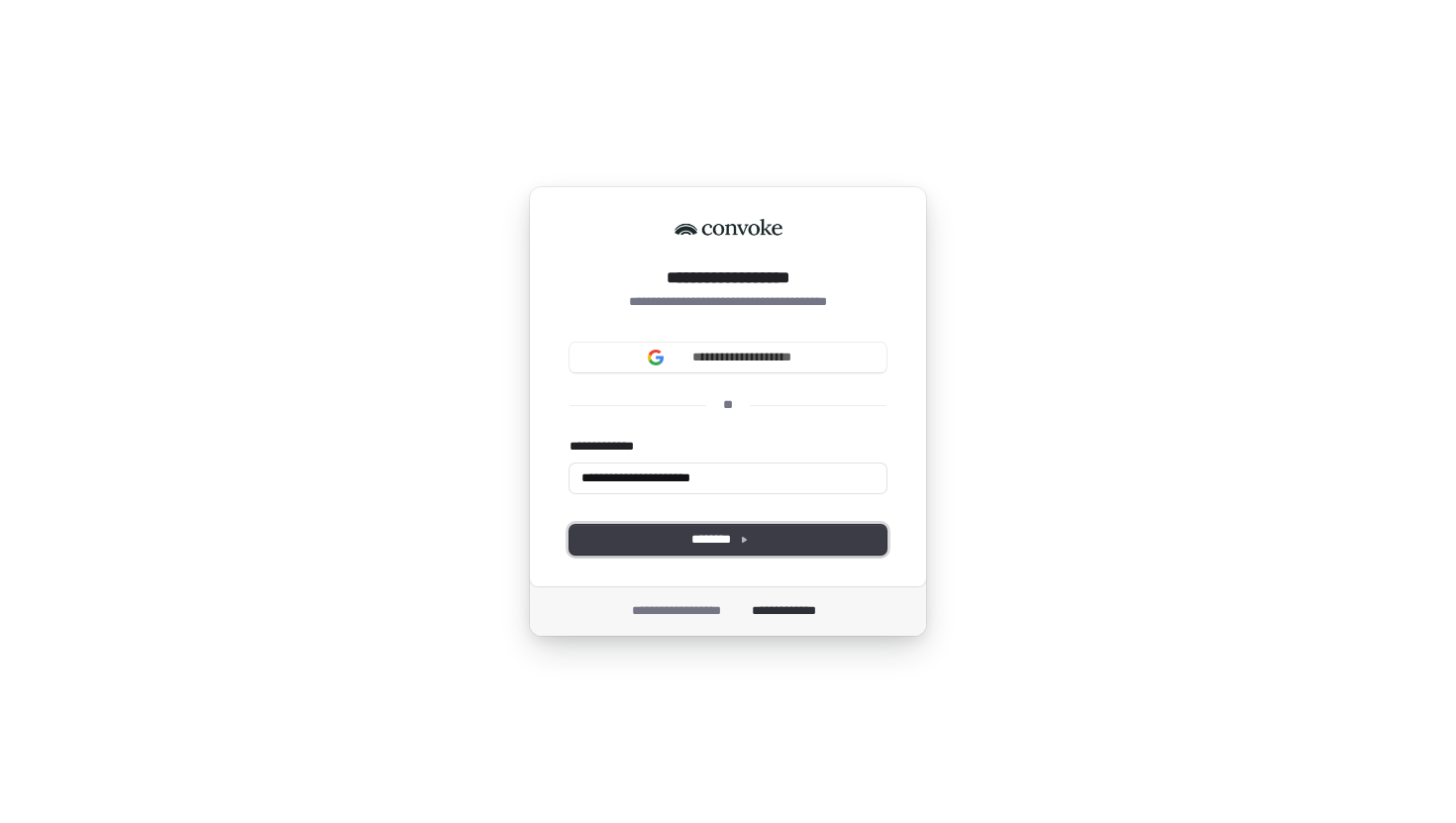 click on "********" at bounding box center [728, 540] 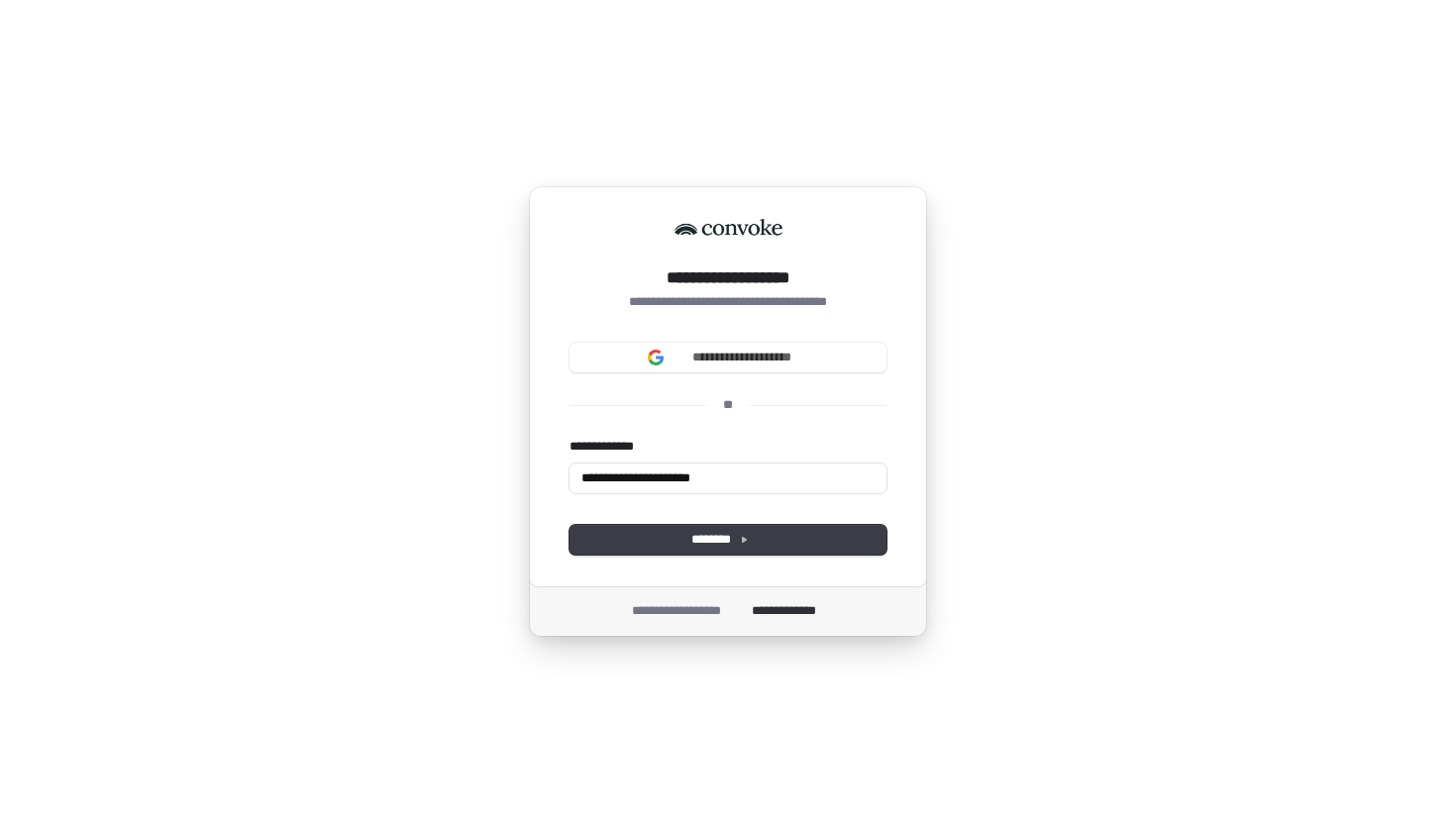 type on "**********" 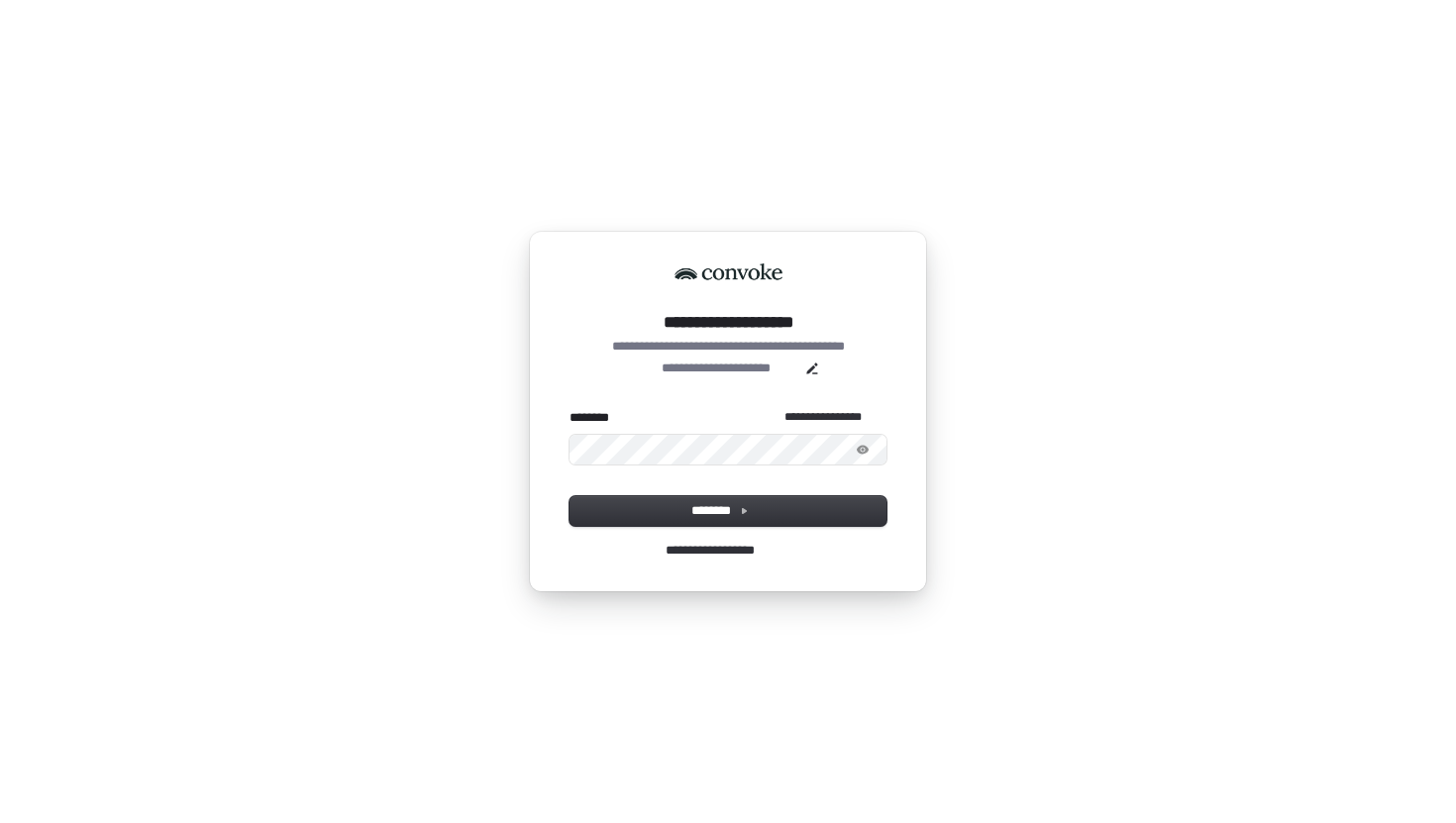 click on "**********" at bounding box center (728, 411) 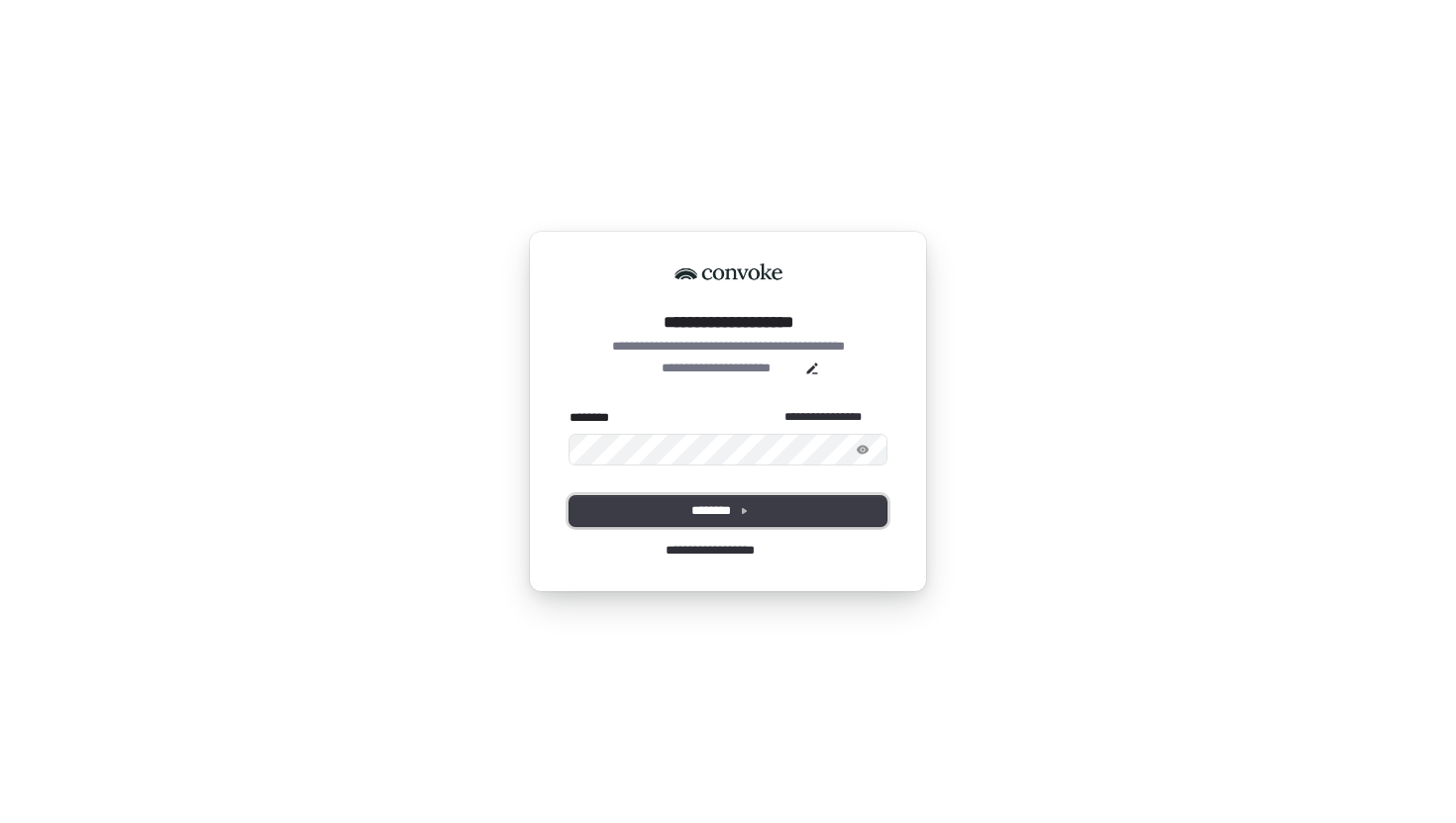 click on "********" at bounding box center (728, 511) 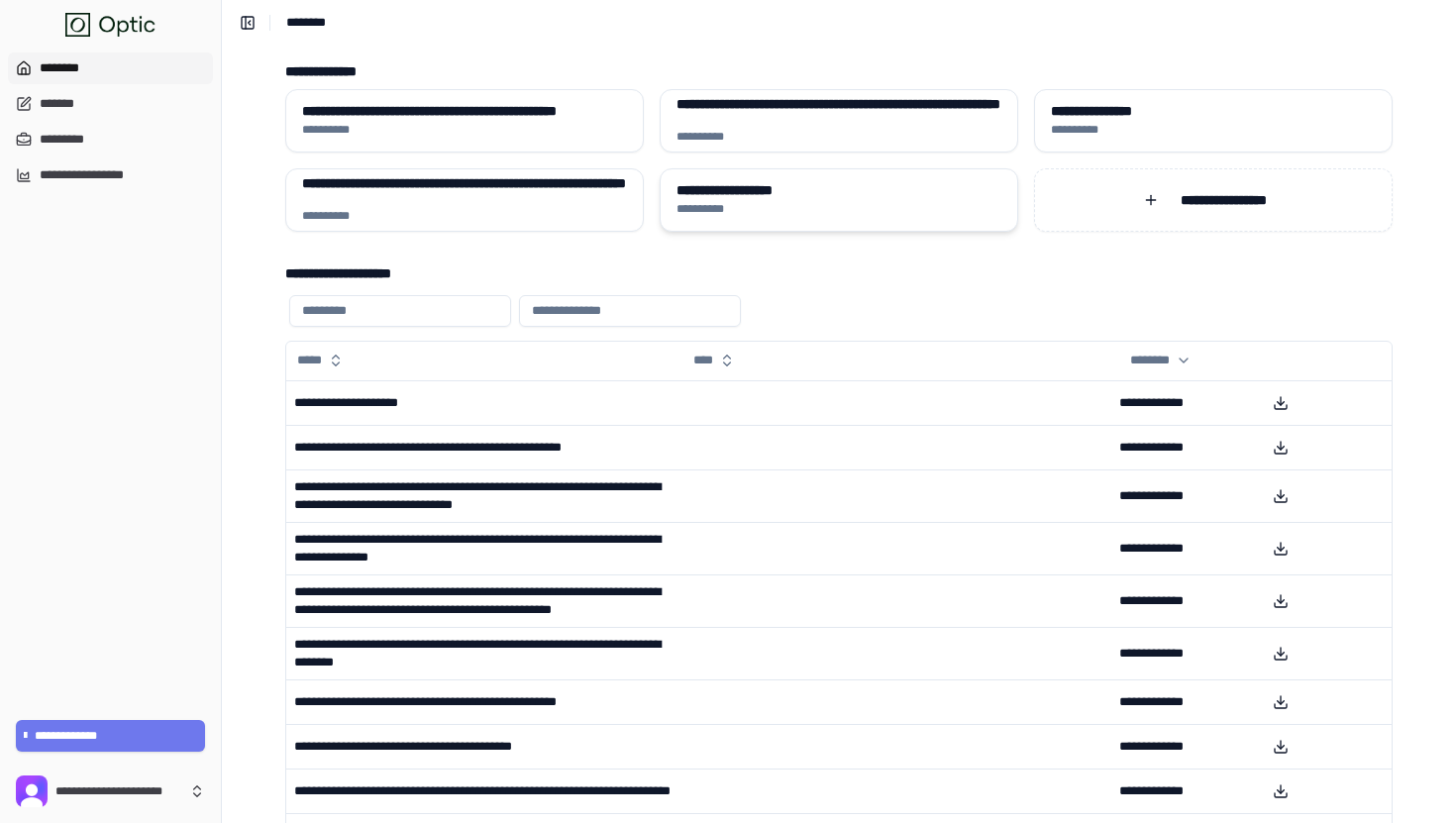 click on "**********" at bounding box center (839, 190) 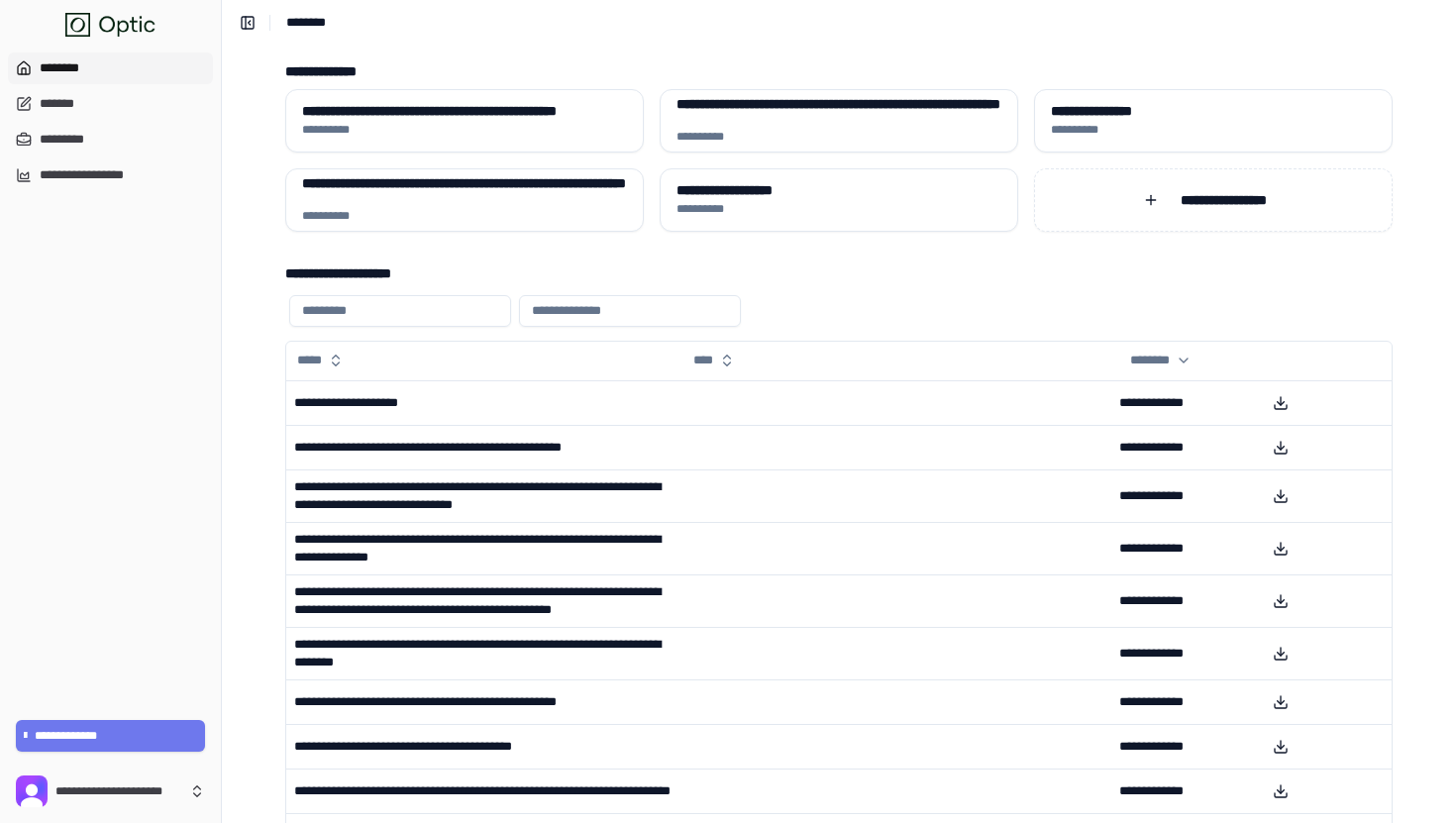 click on "**********" at bounding box center [839, 23] 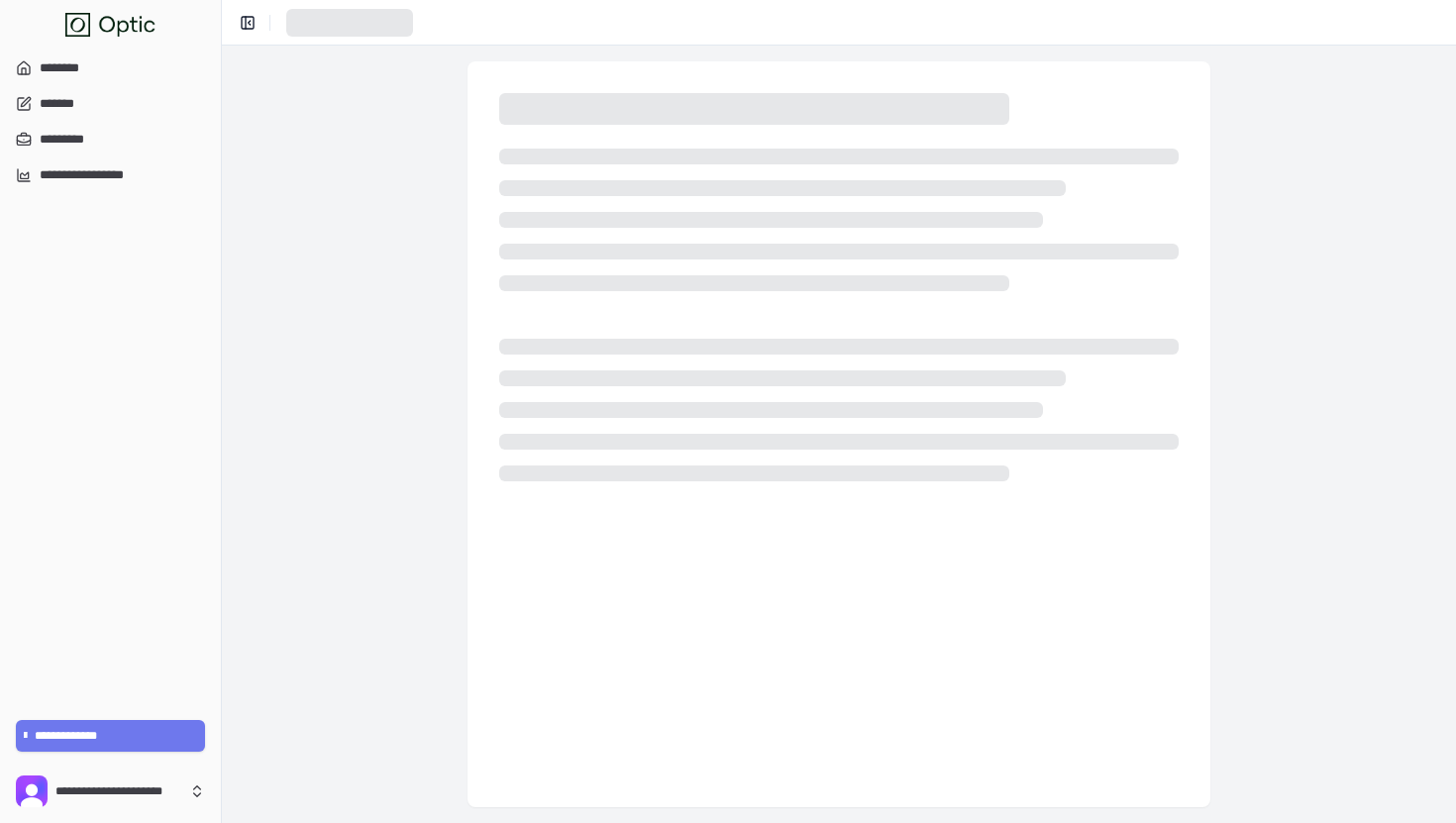 scroll, scrollTop: 0, scrollLeft: 0, axis: both 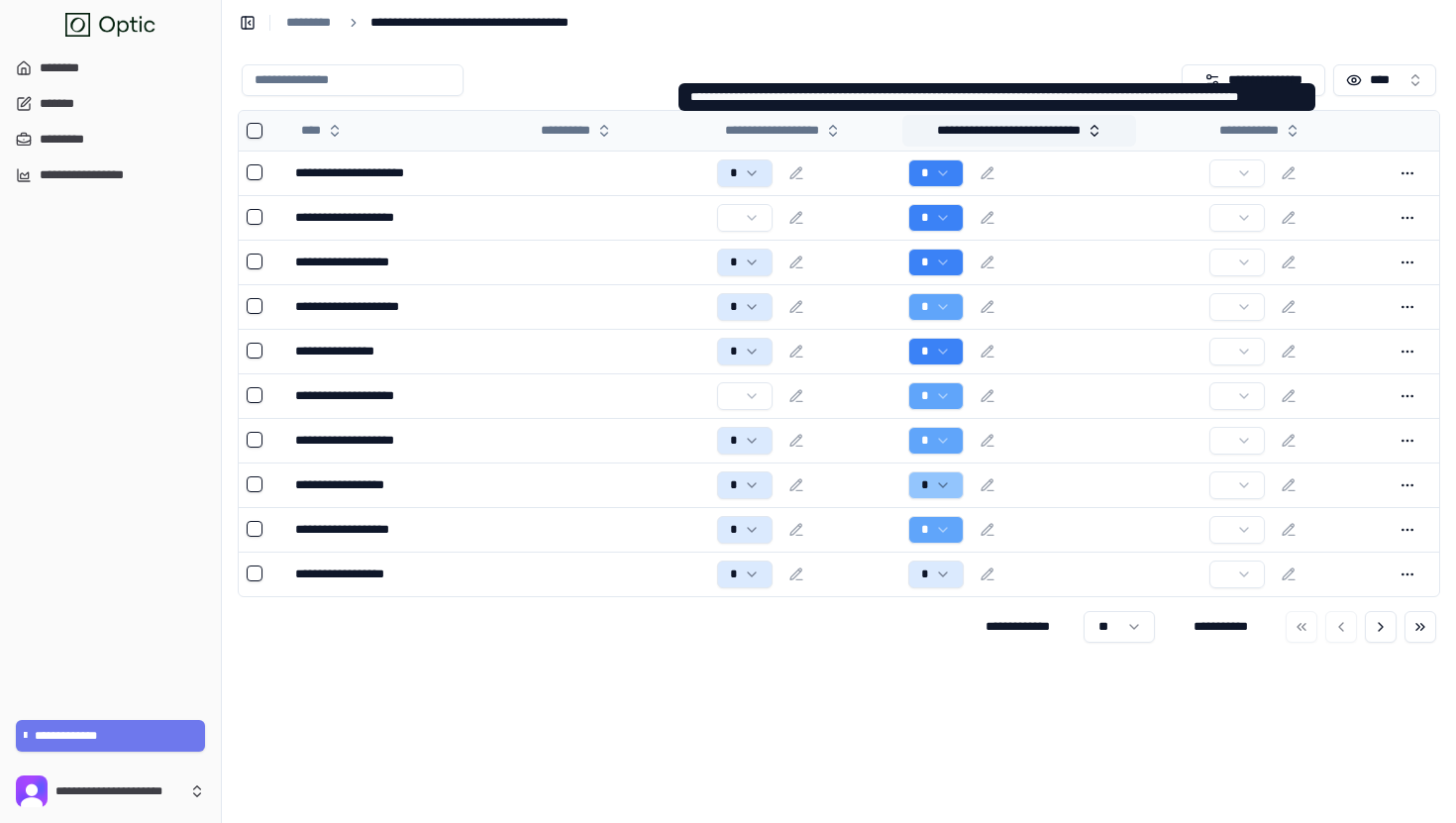 click on "**********" at bounding box center (1019, 131) 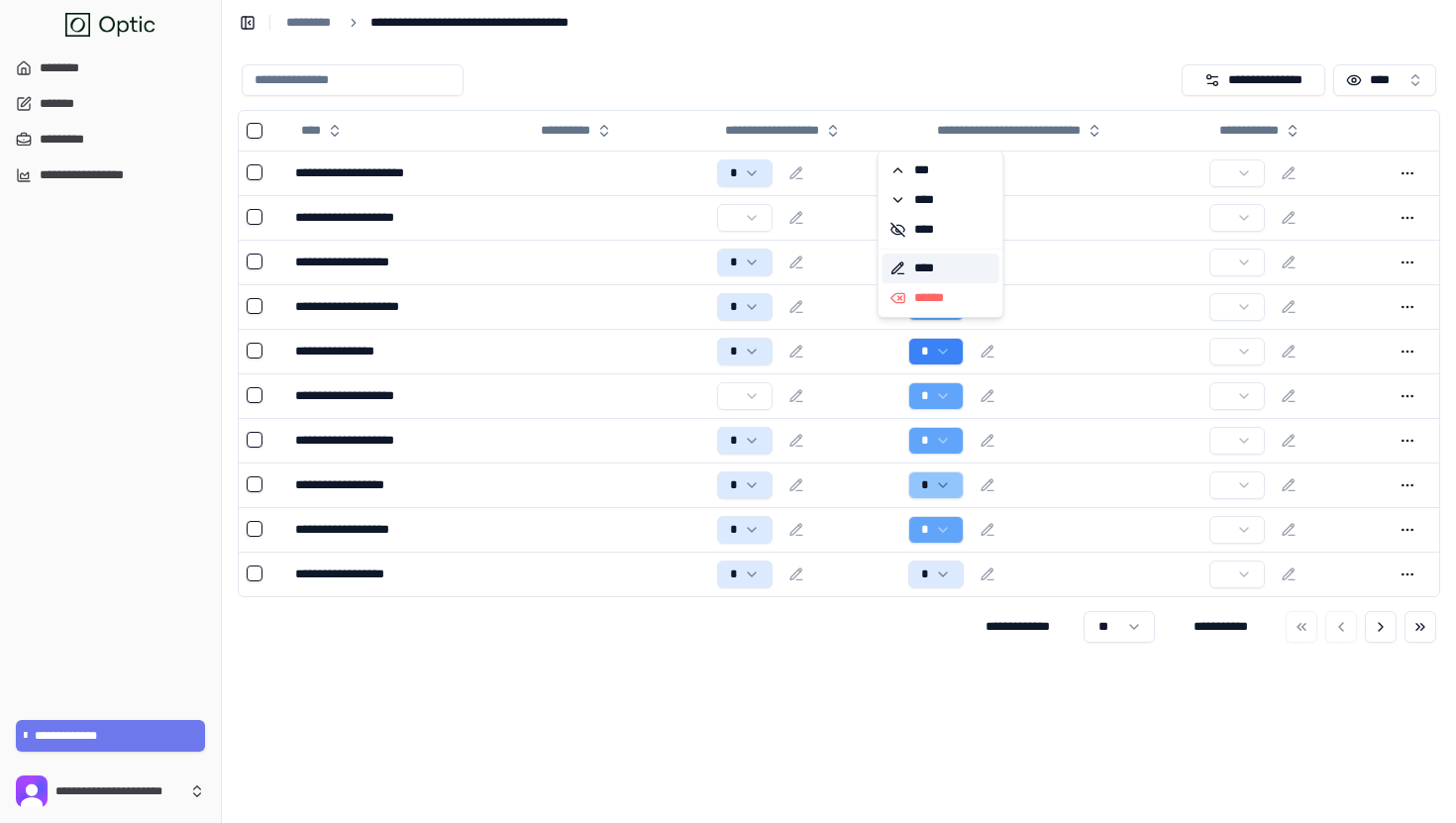 click on "****" at bounding box center (941, 268) 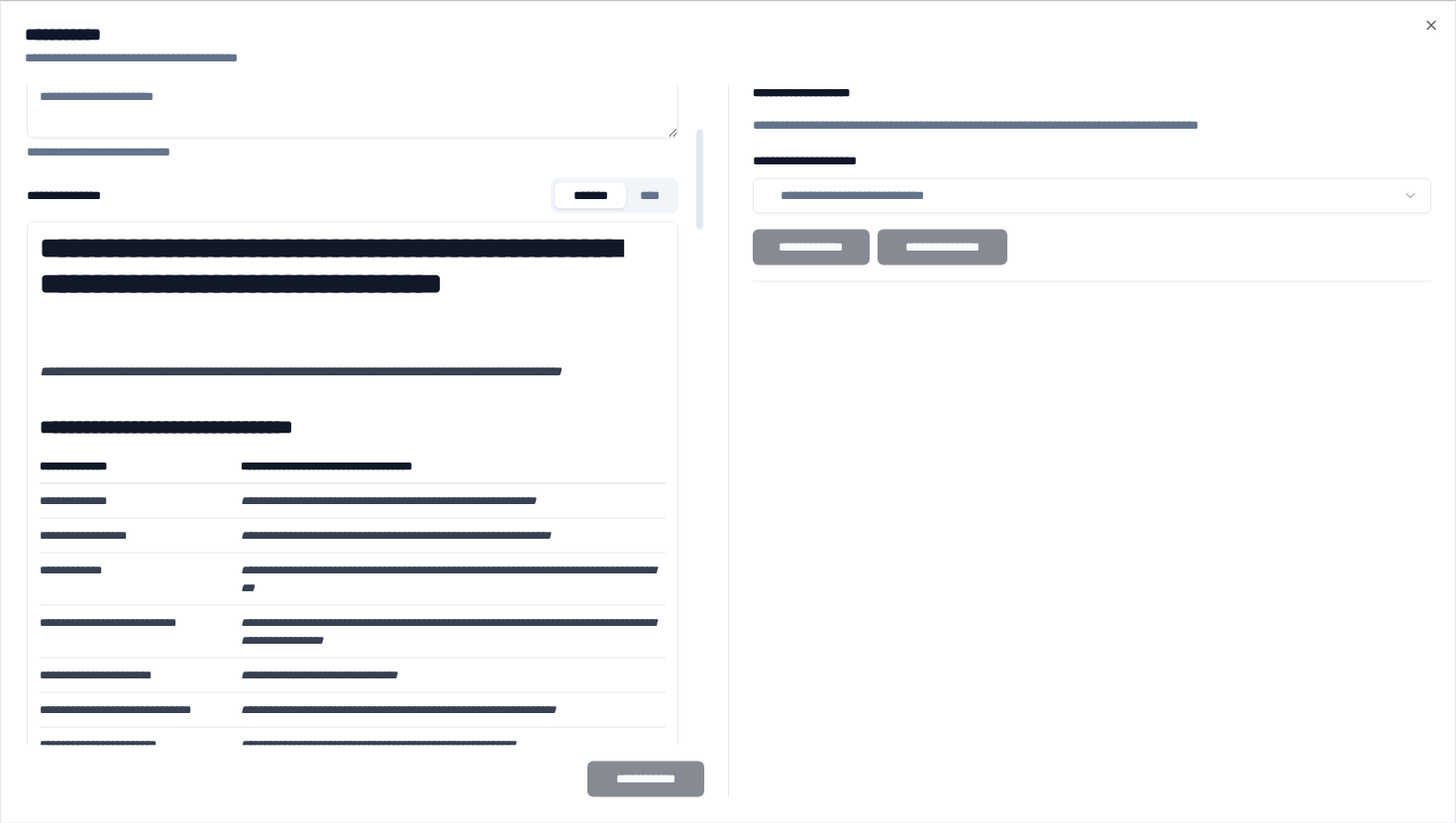 scroll, scrollTop: 288, scrollLeft: 0, axis: vertical 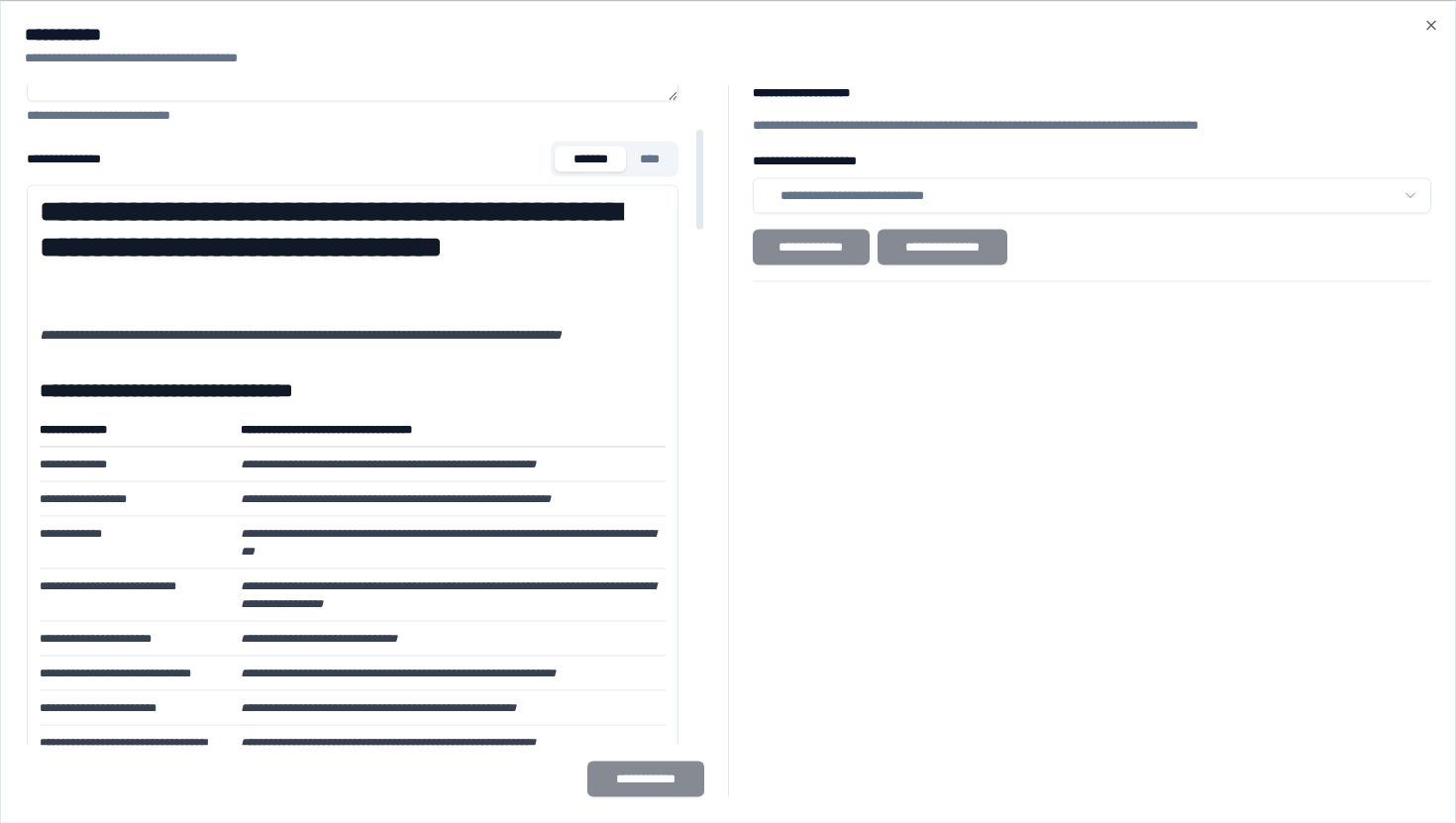 drag, startPoint x: 229, startPoint y: 225, endPoint x: 292, endPoint y: 274, distance: 79.81228 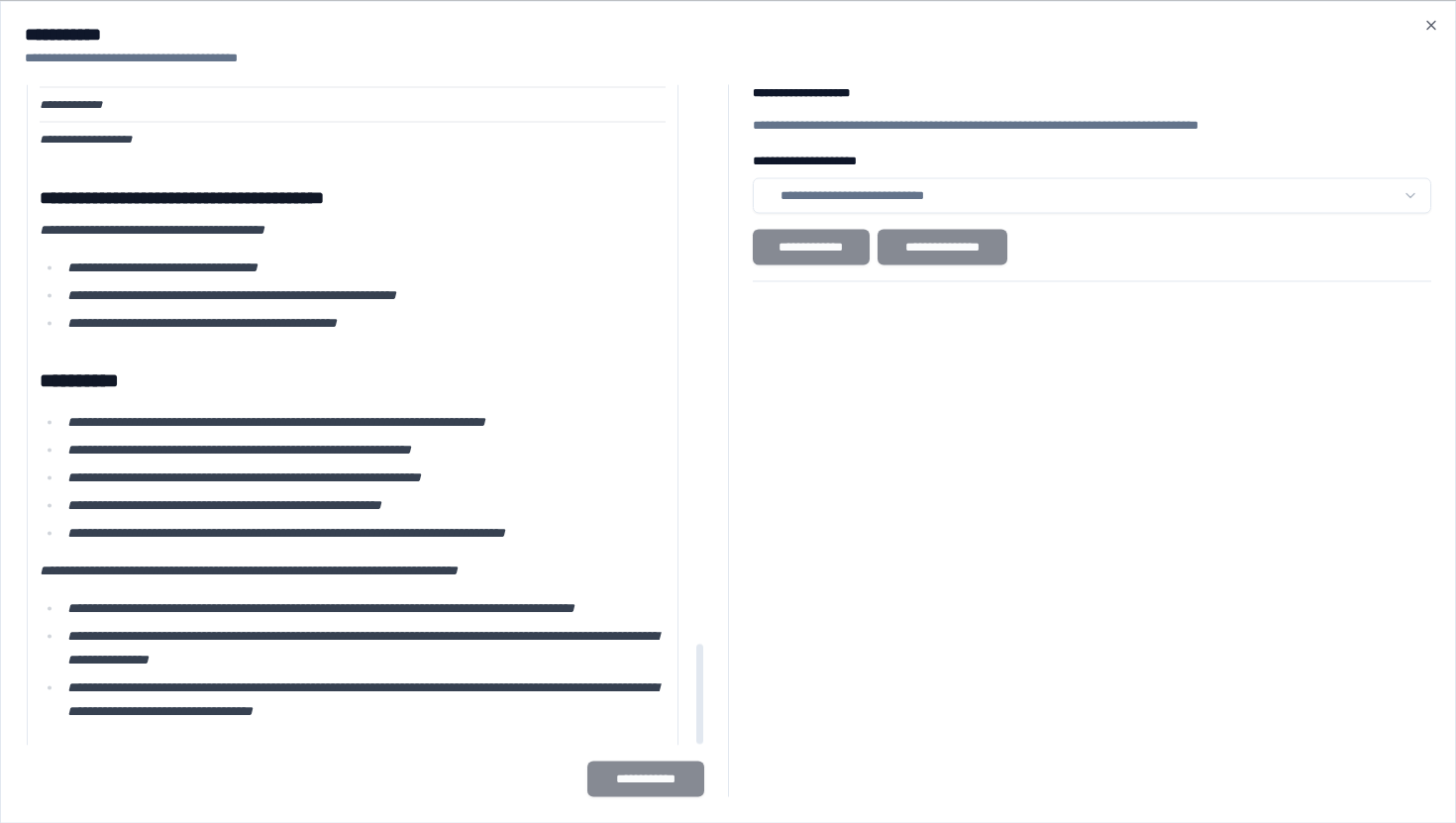 scroll, scrollTop: 3675, scrollLeft: 0, axis: vertical 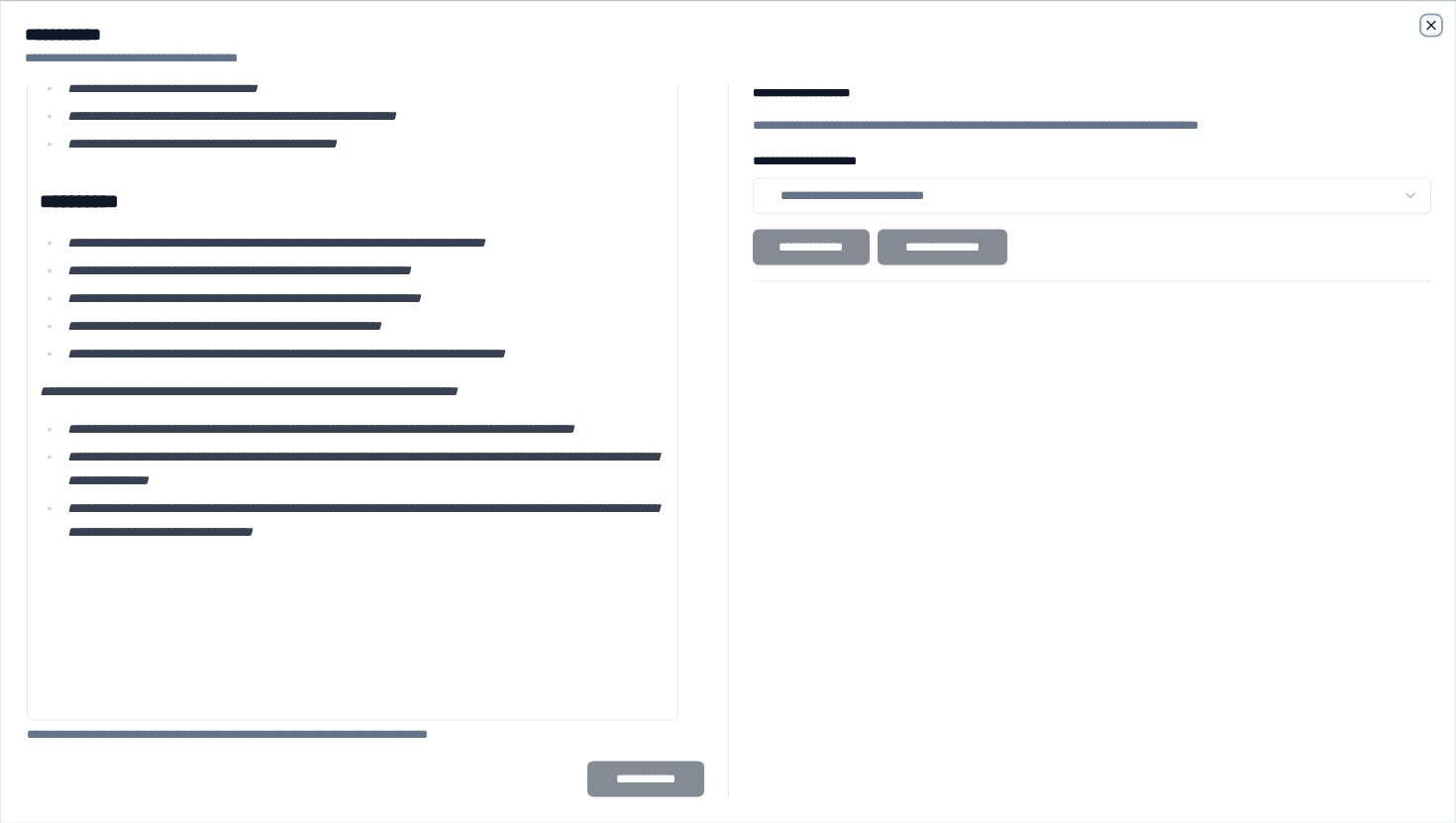 click 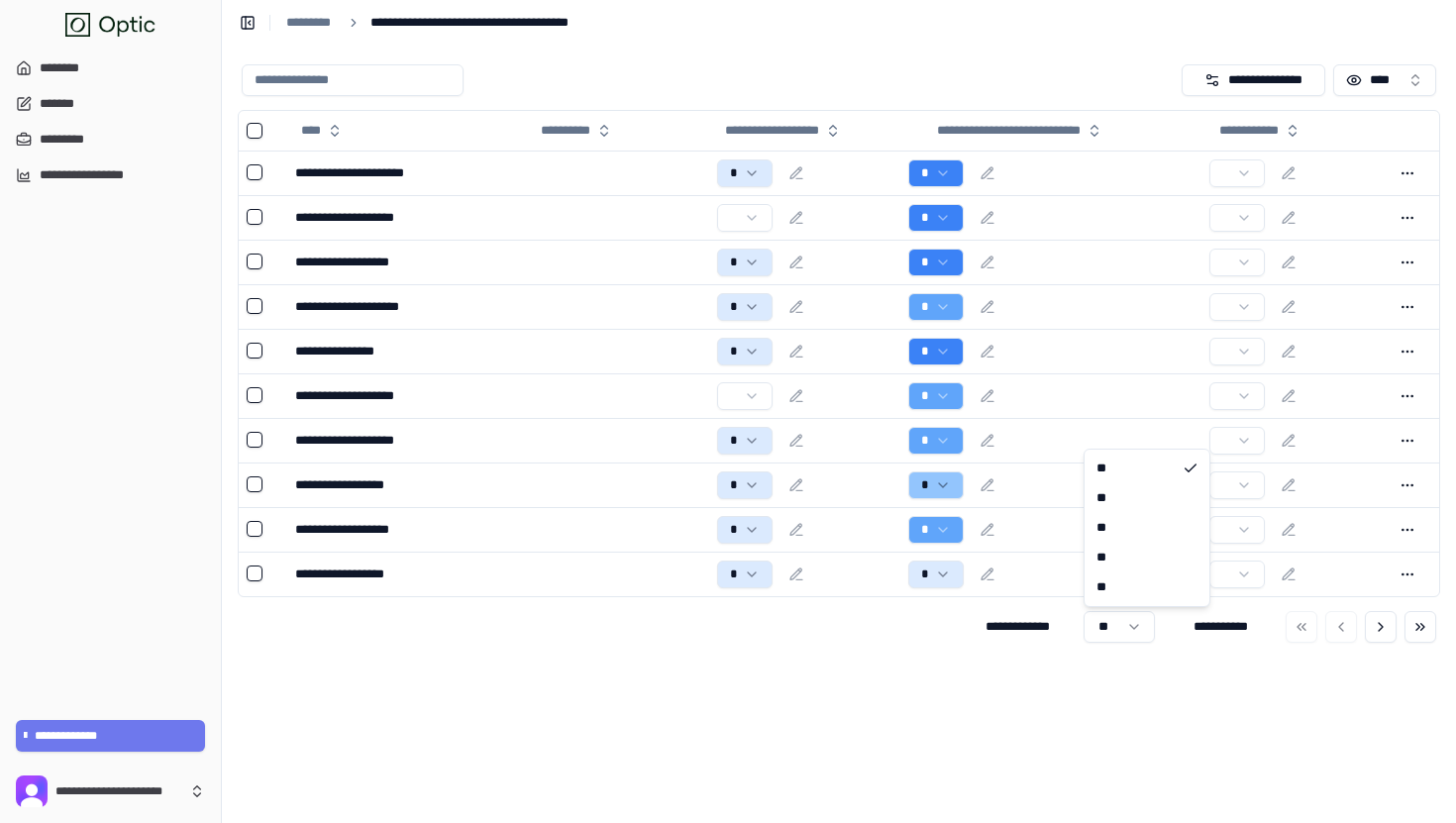 click on "**********" at bounding box center [728, 411] 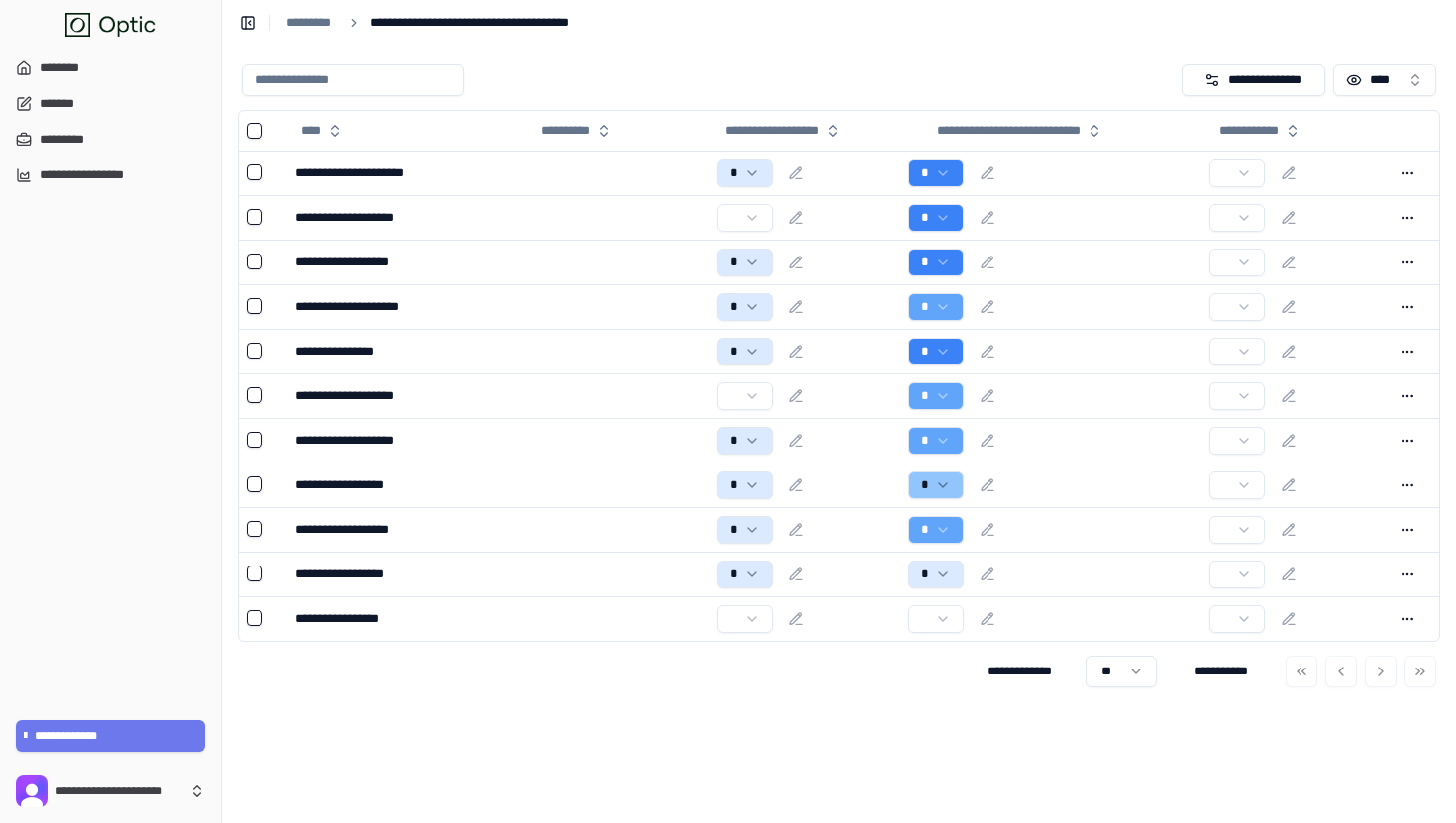 click on "**********" at bounding box center (839, 434) 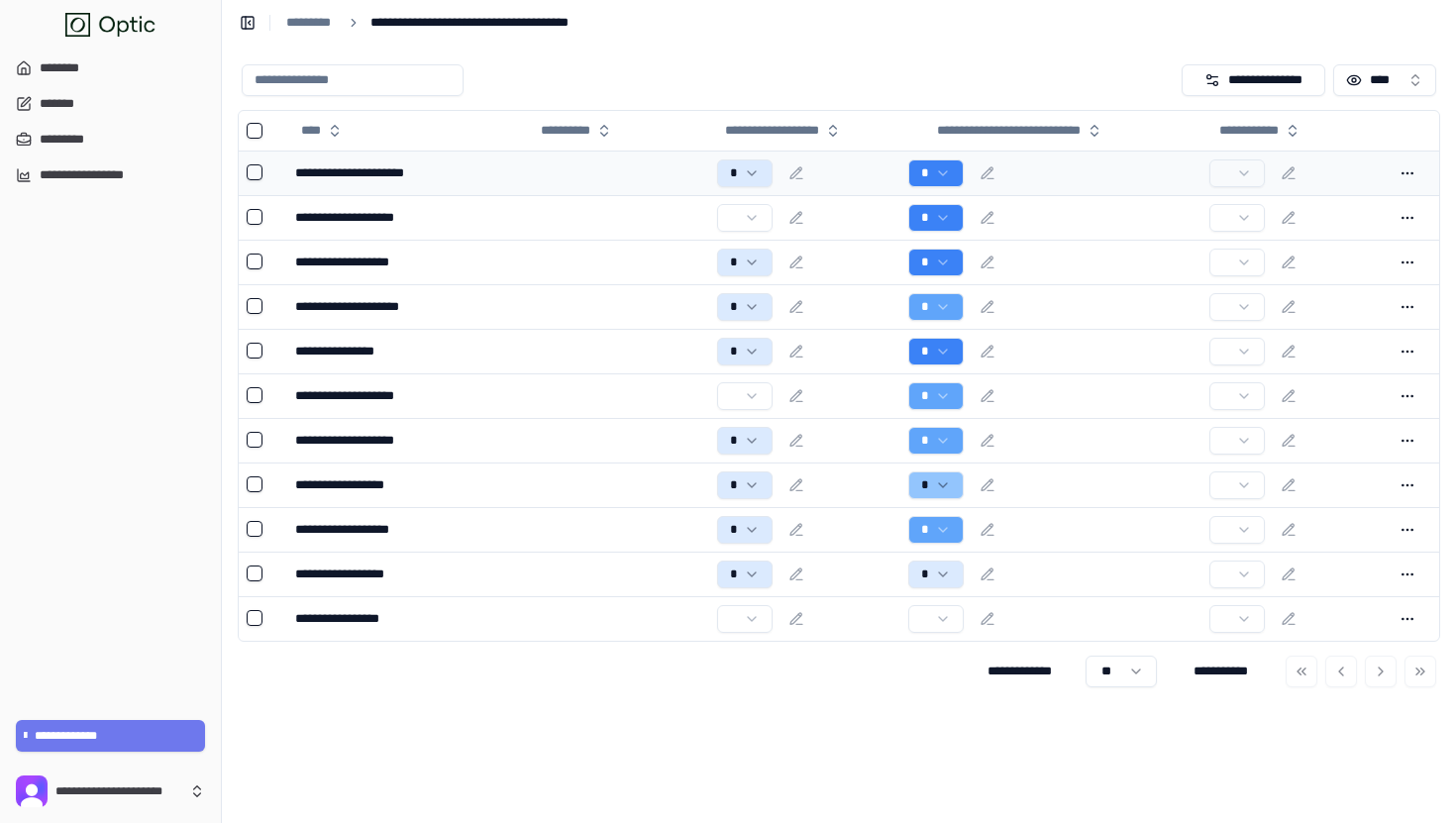 click at bounding box center (616, 172) 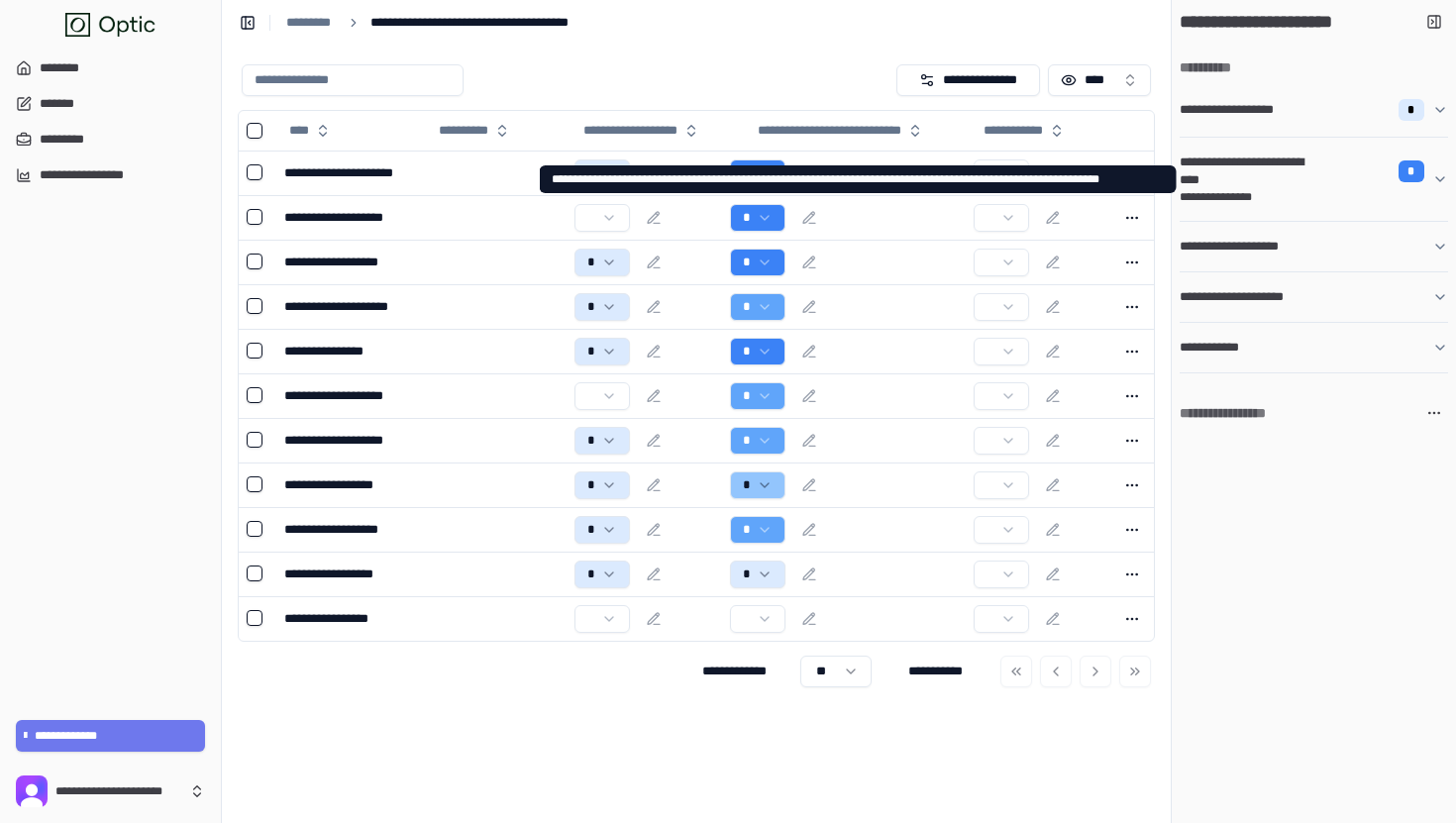 click on "**********" at bounding box center [1251, 171] 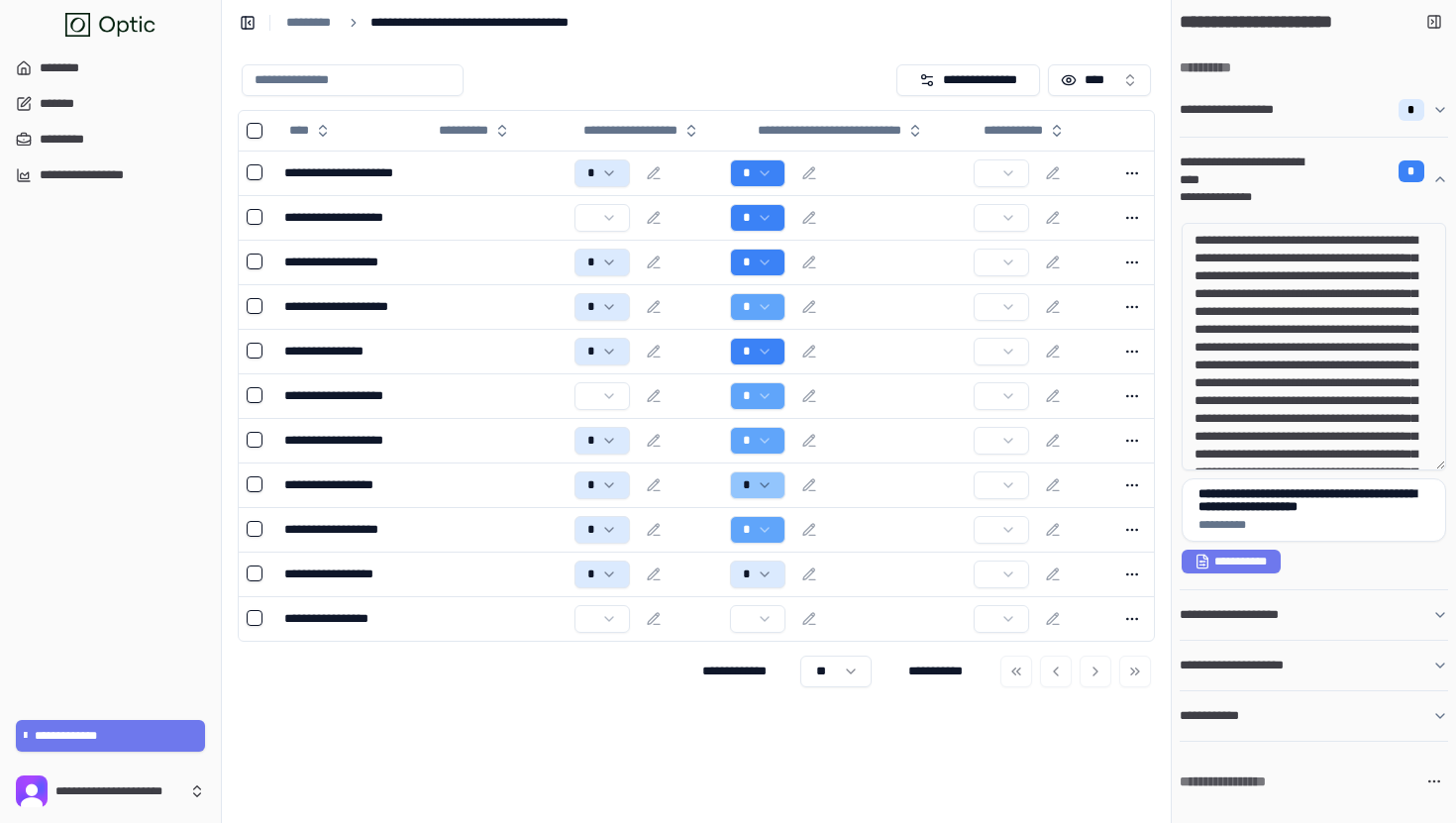 drag, startPoint x: 1205, startPoint y: 237, endPoint x: 1312, endPoint y: 277, distance: 114.23222 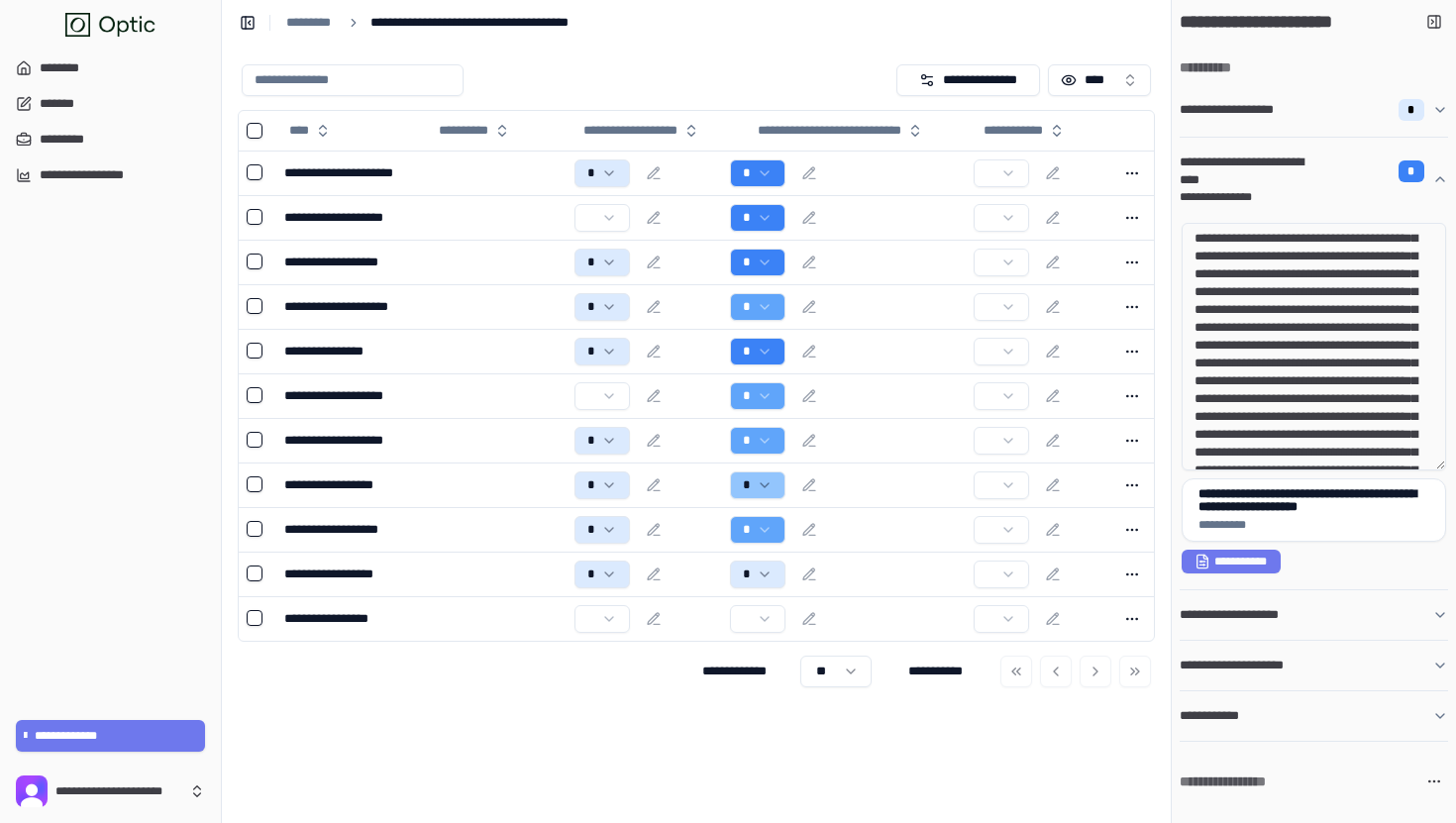 scroll, scrollTop: 23, scrollLeft: 0, axis: vertical 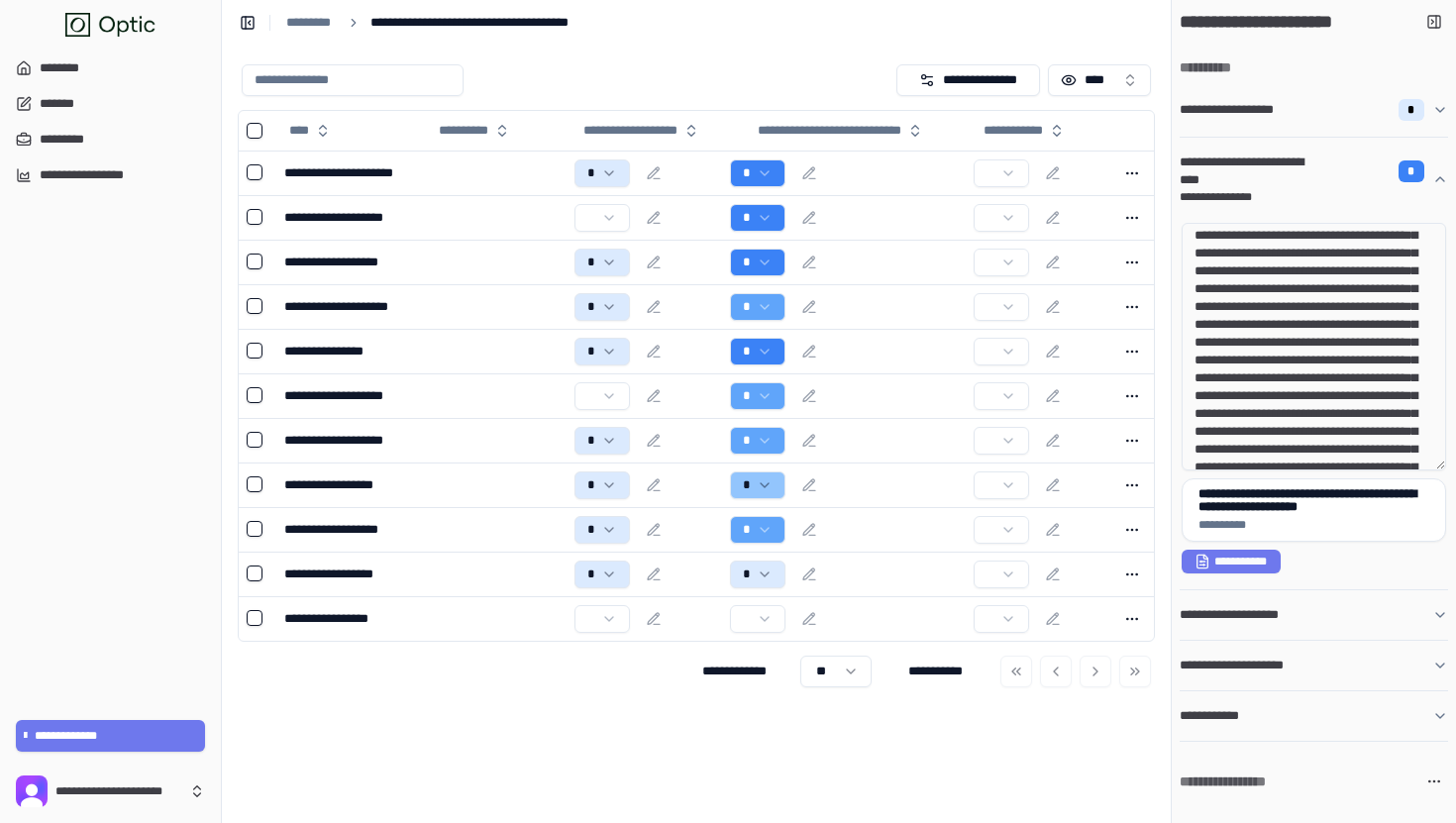 drag, startPoint x: 1344, startPoint y: 358, endPoint x: 1248, endPoint y: 260, distance: 137.18601 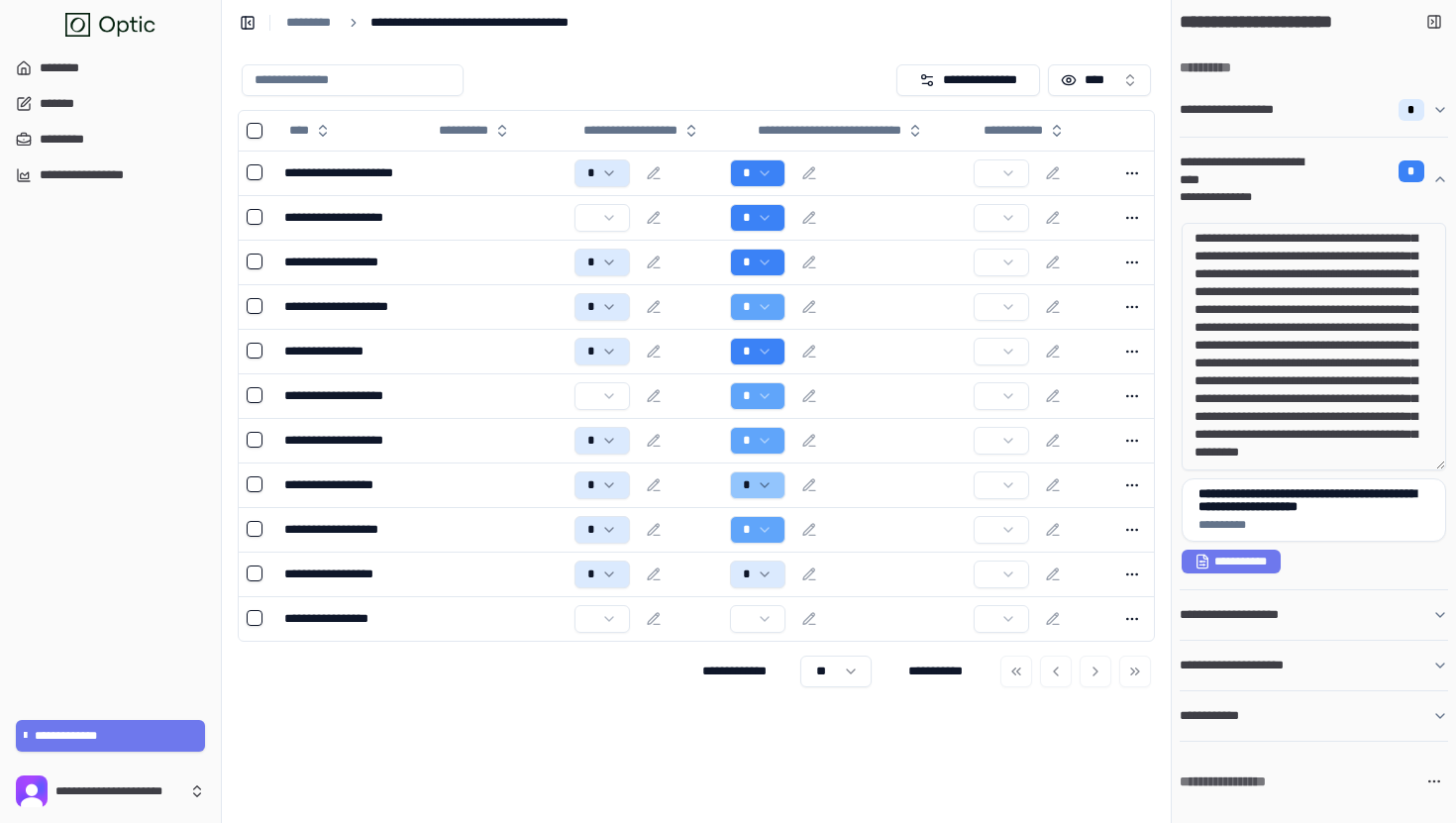 scroll, scrollTop: 163, scrollLeft: 0, axis: vertical 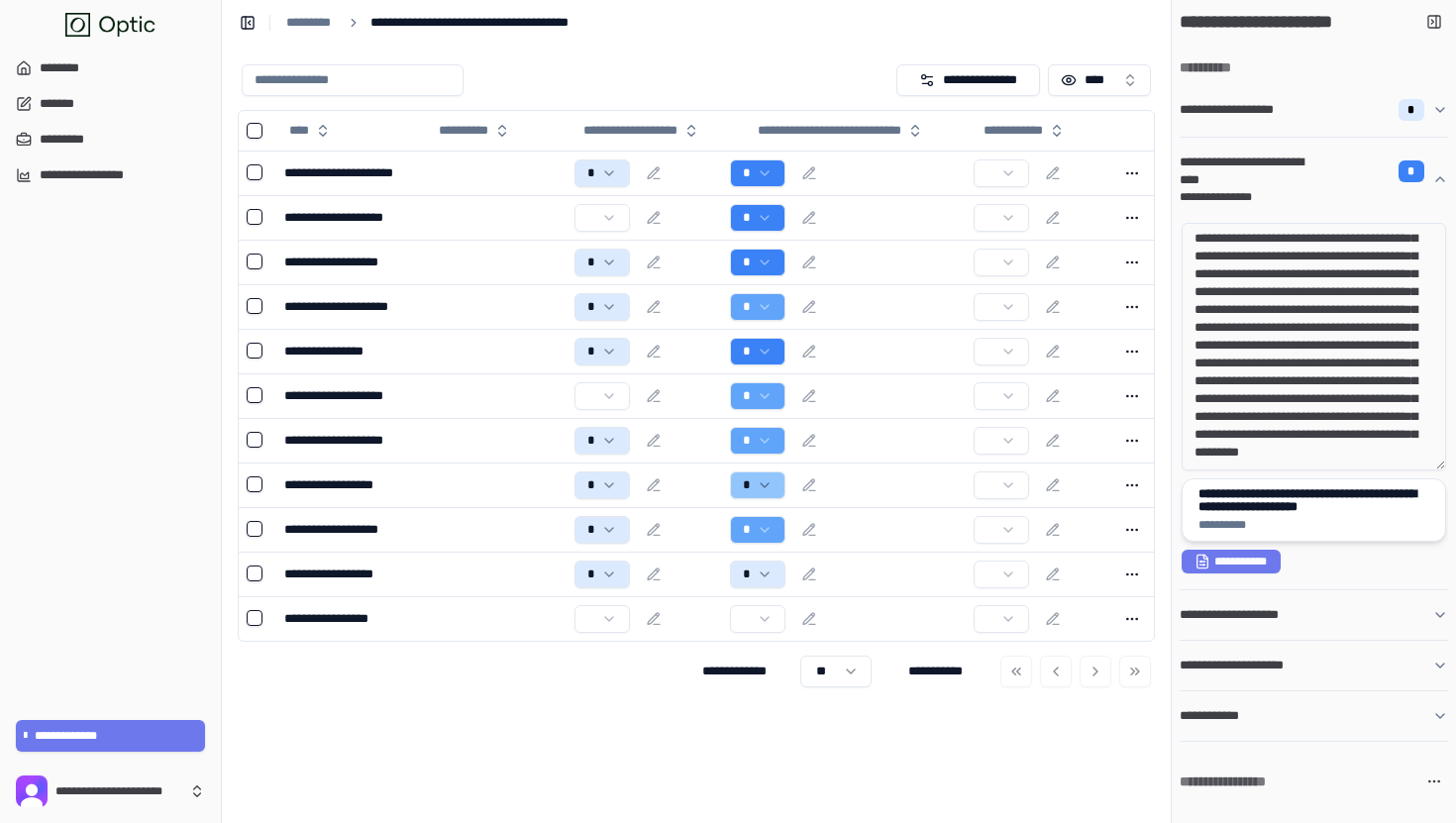 click on "**********" at bounding box center [1313, 500] 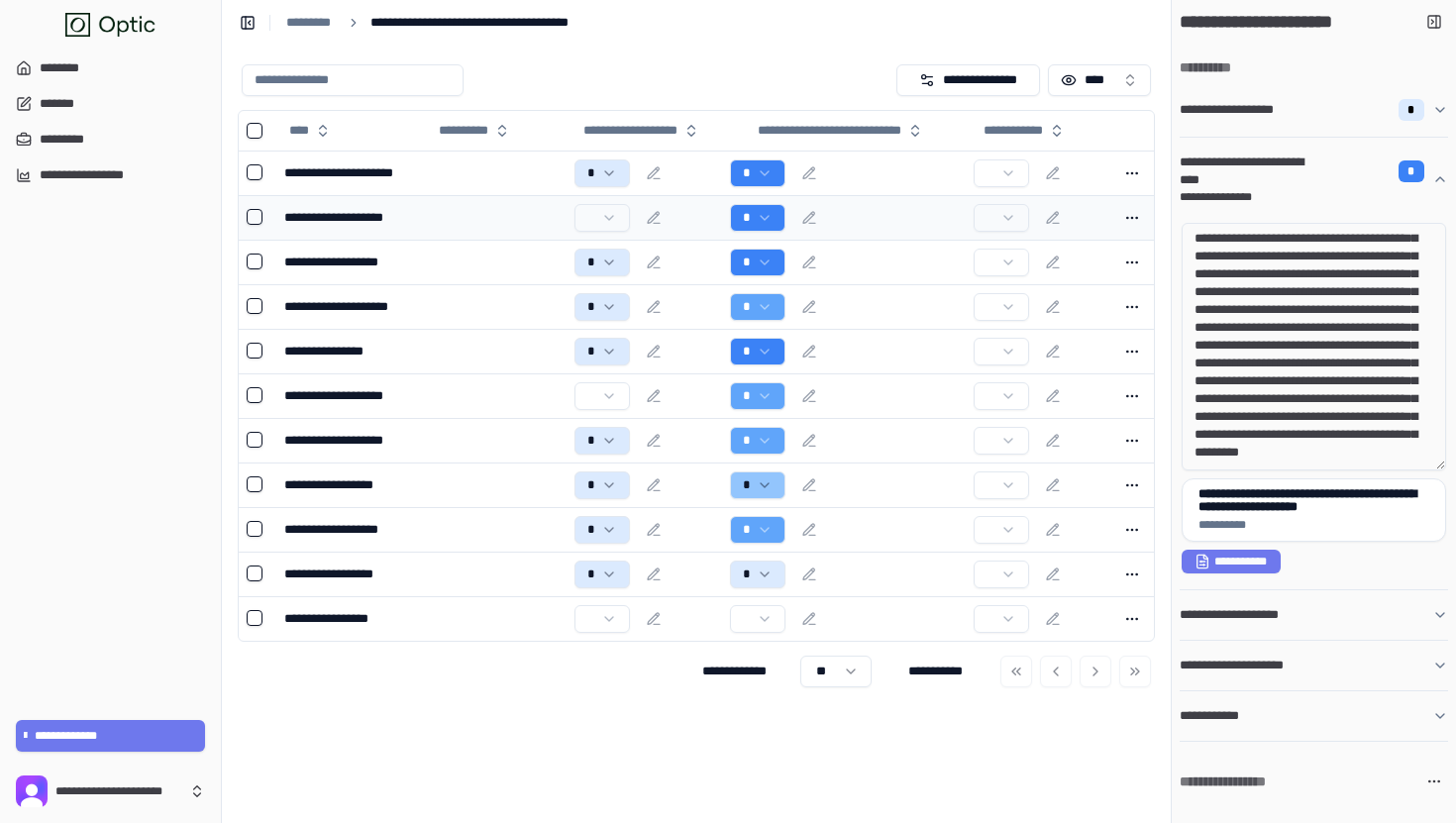 click on "*" at bounding box center [844, 218] 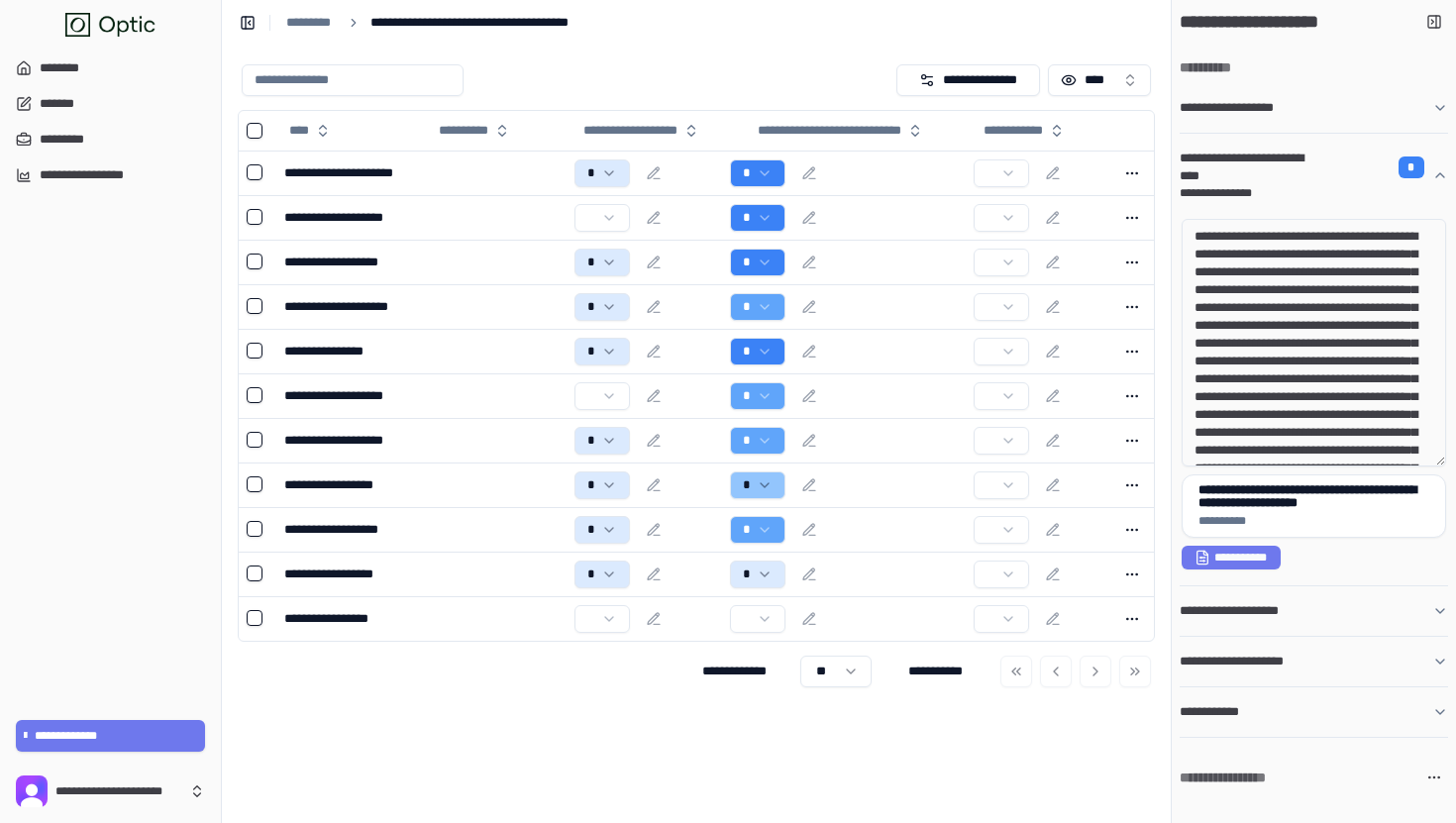 scroll, scrollTop: 305, scrollLeft: 0, axis: vertical 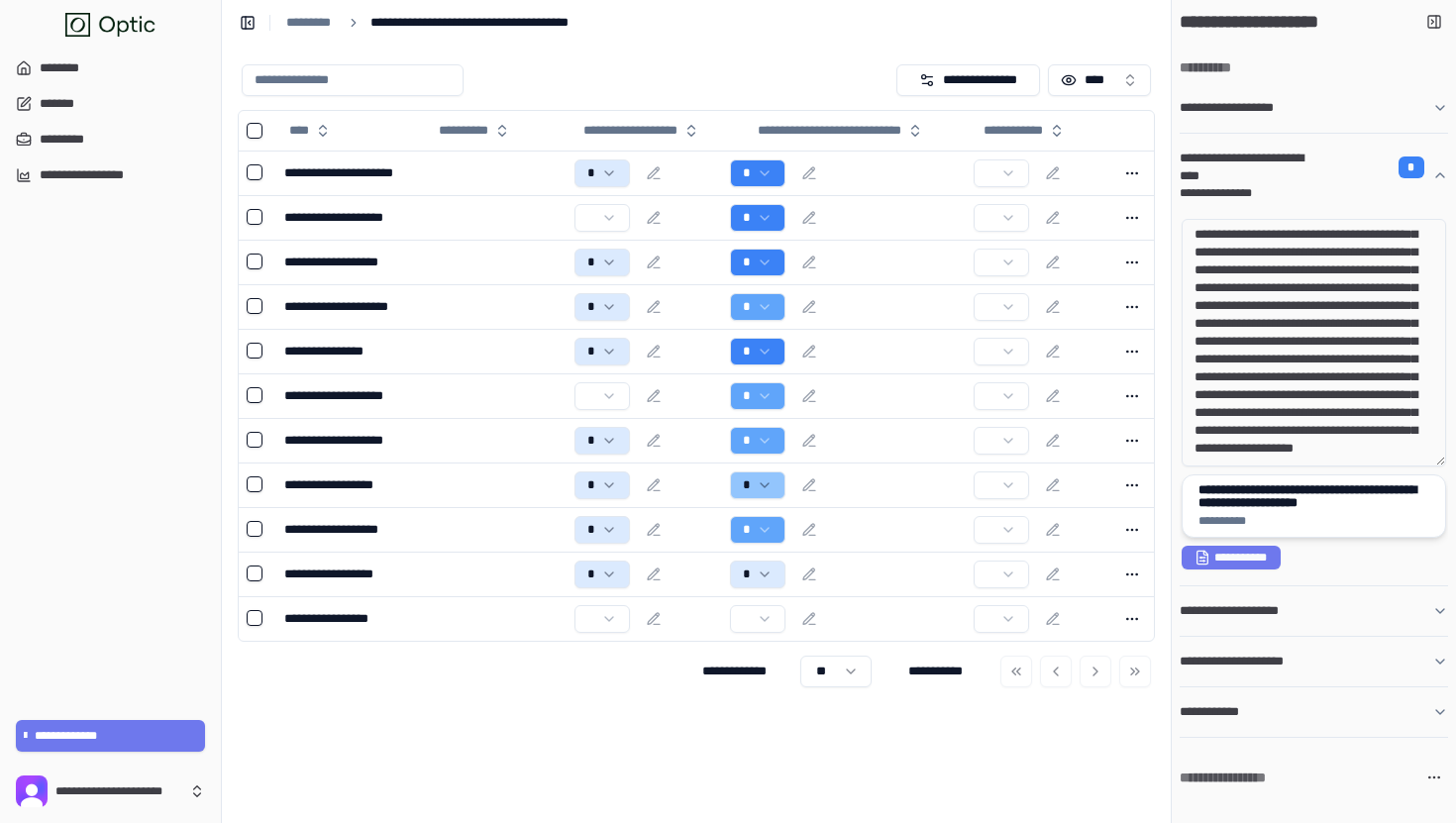 click on "**********" at bounding box center (1313, 496) 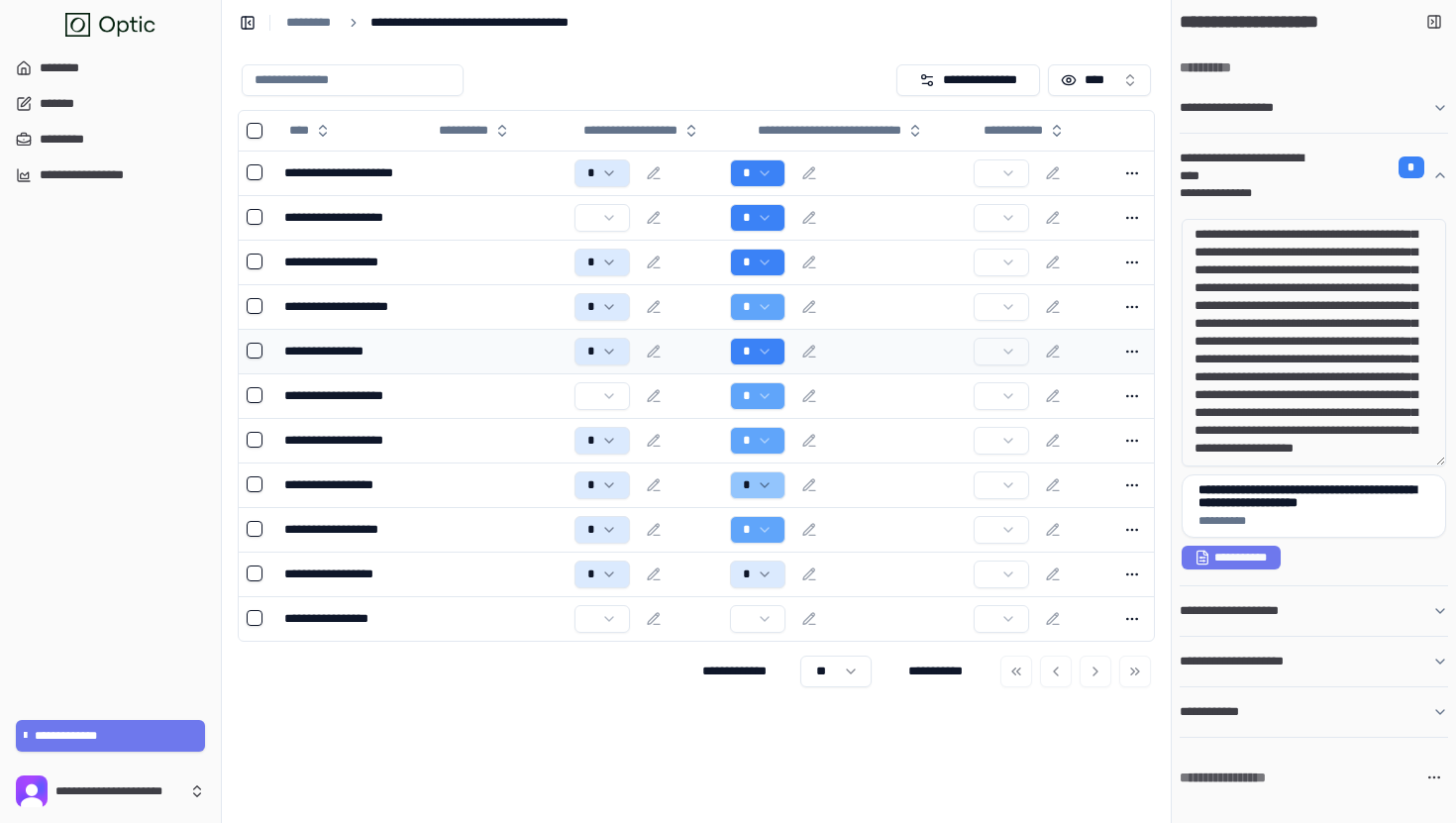 click on "*" at bounding box center [844, 351] 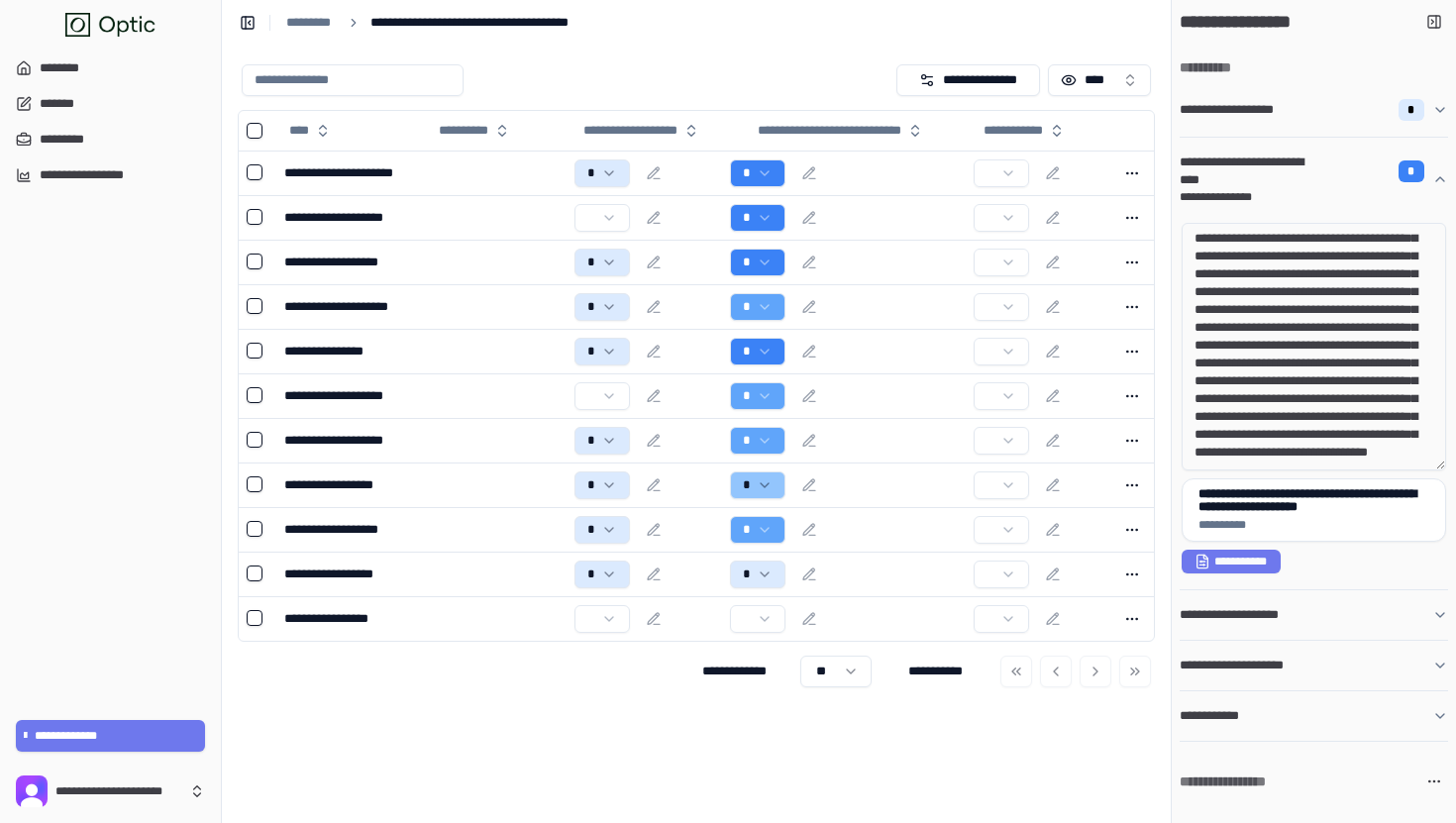 scroll, scrollTop: 0, scrollLeft: 0, axis: both 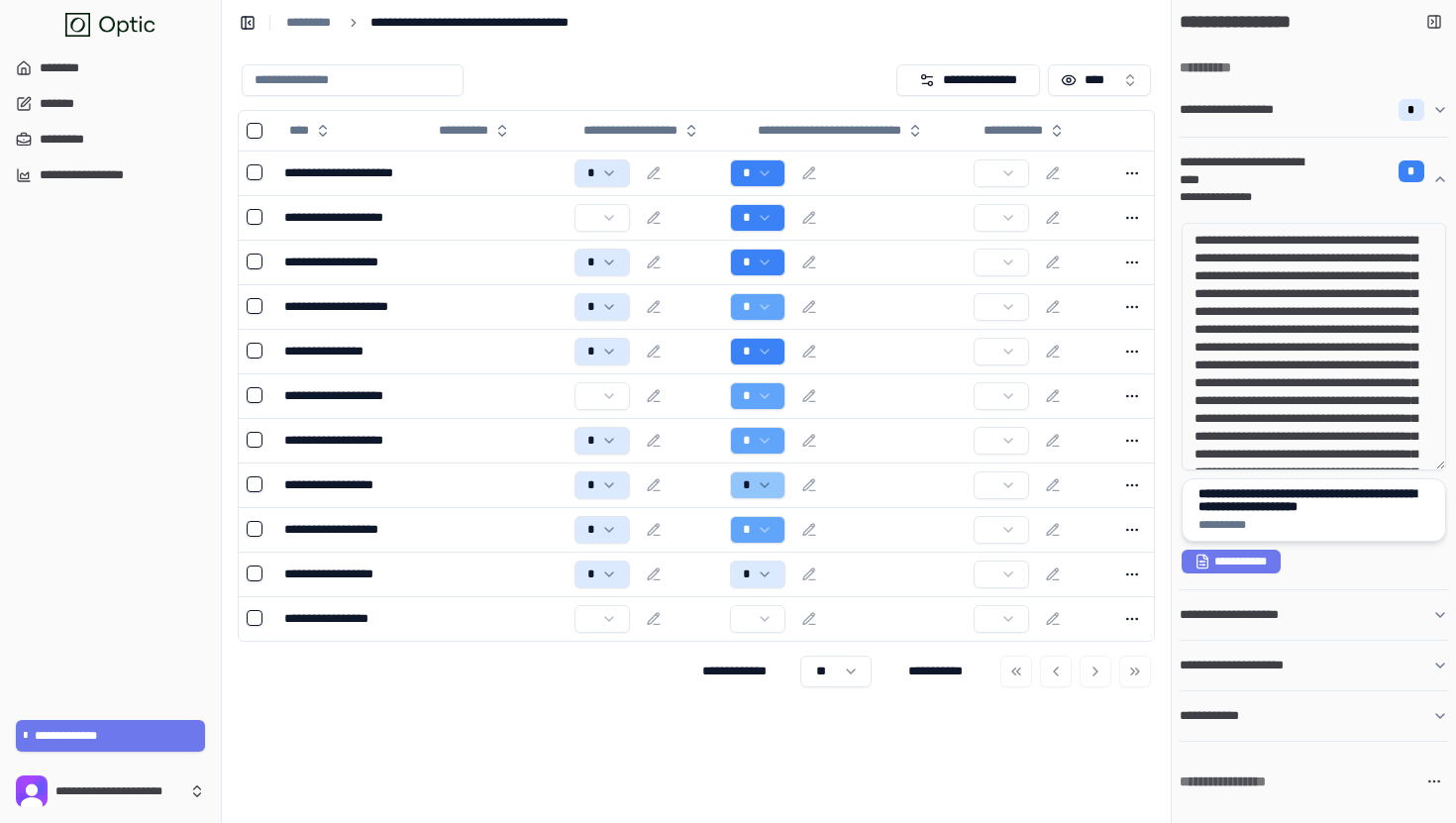 click on "**********" at bounding box center [1313, 500] 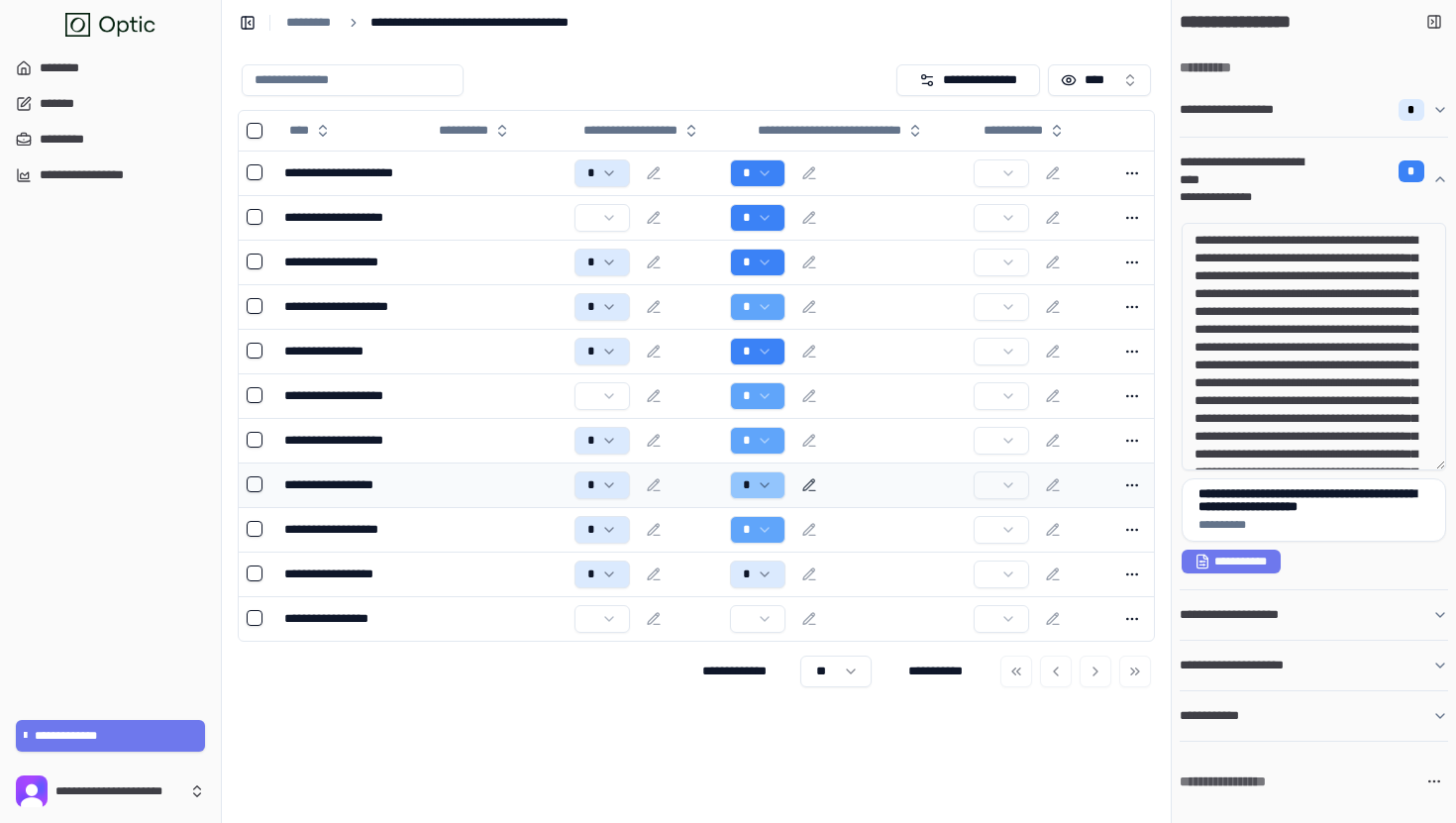 click 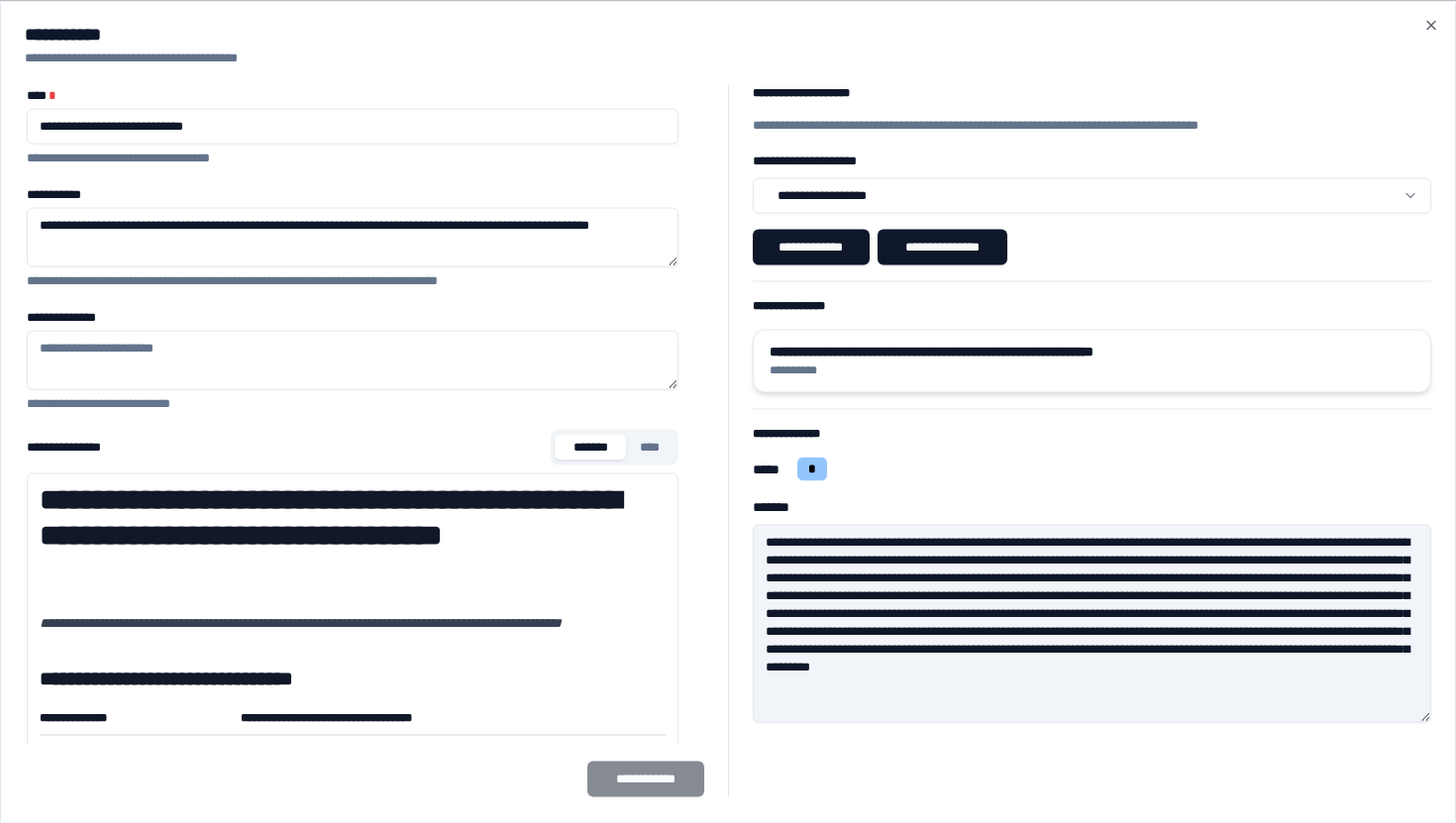 click on "**********" at bounding box center (1092, 351) 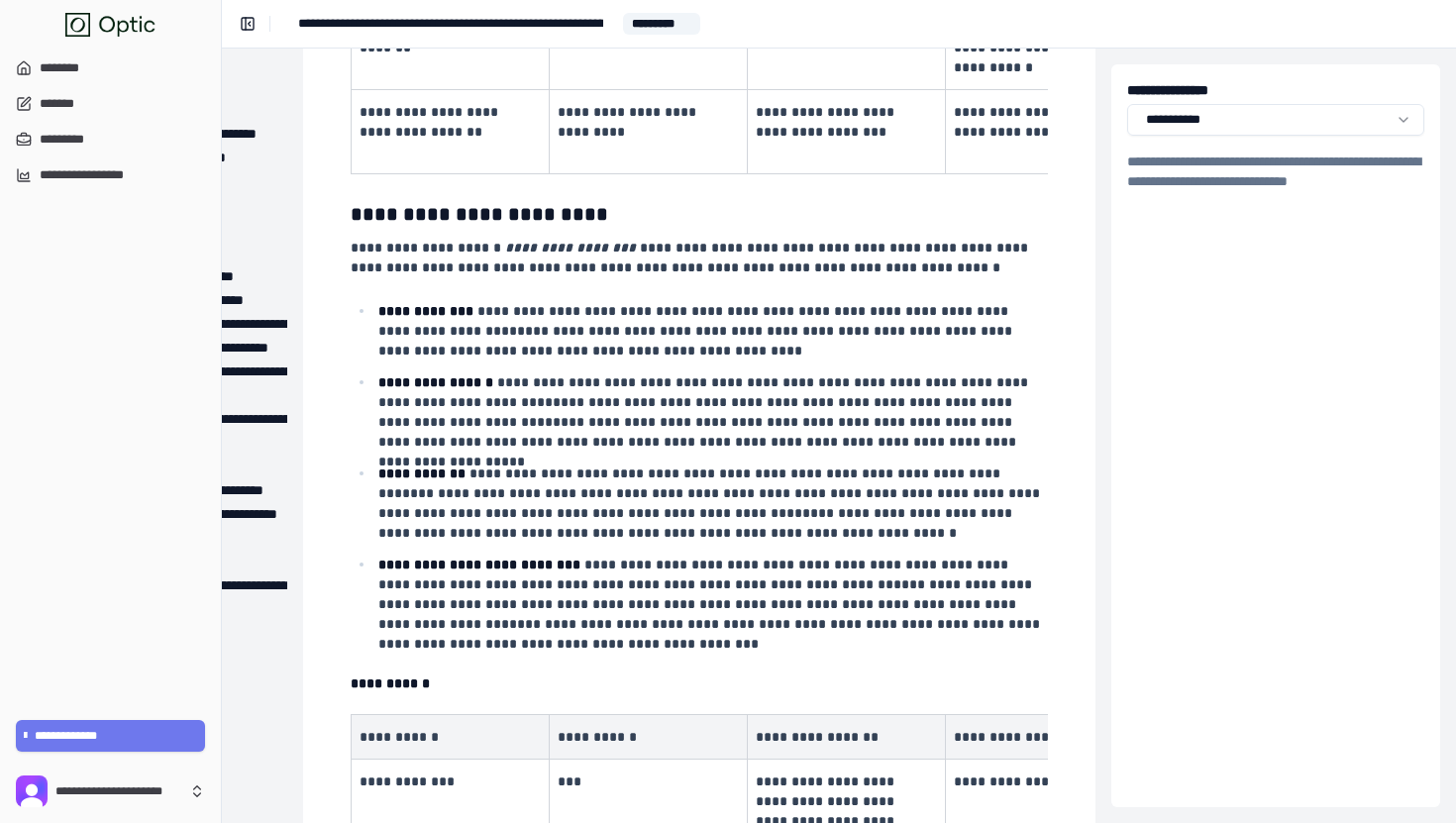scroll, scrollTop: 1908, scrollLeft: 0, axis: vertical 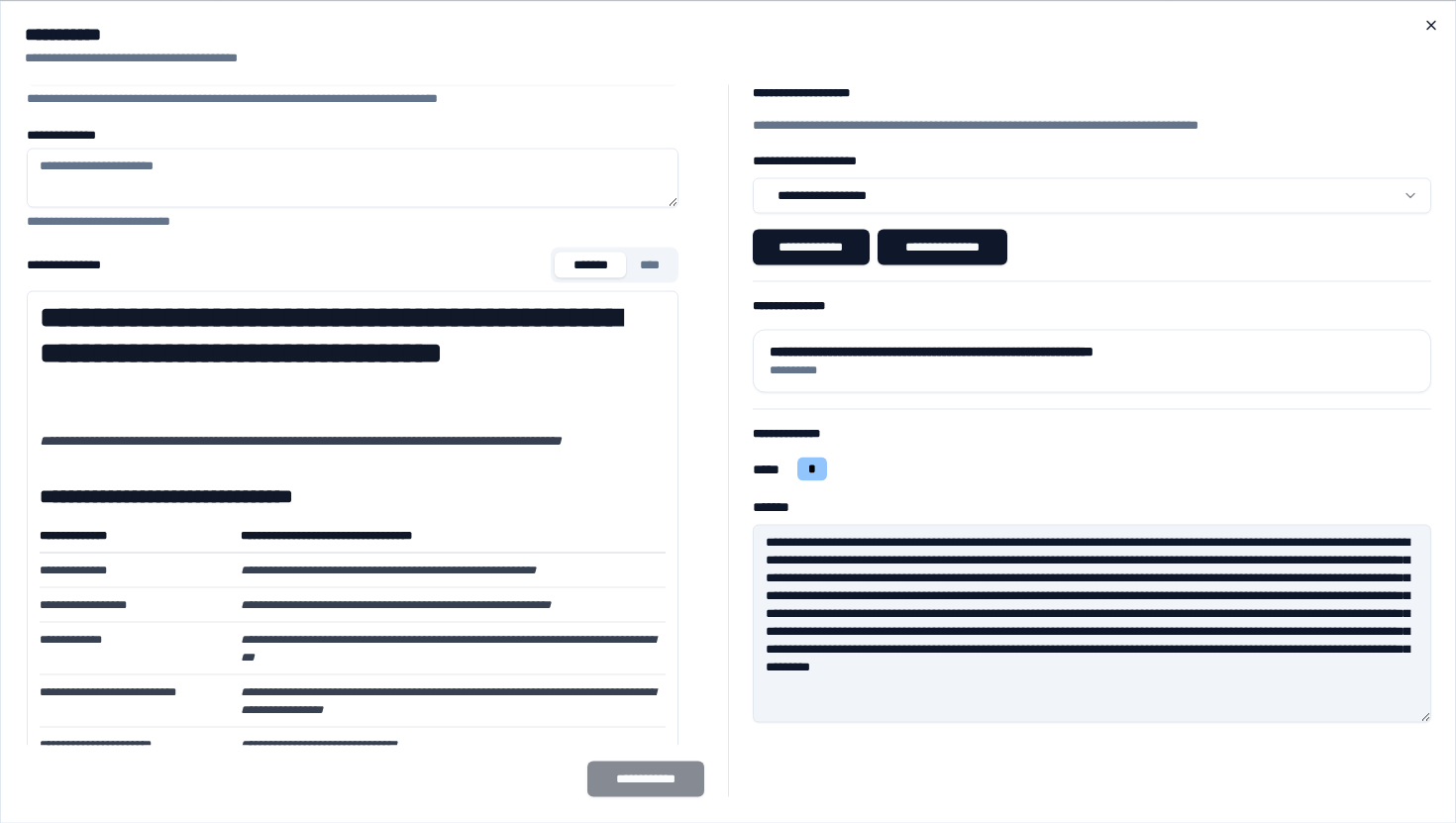 click 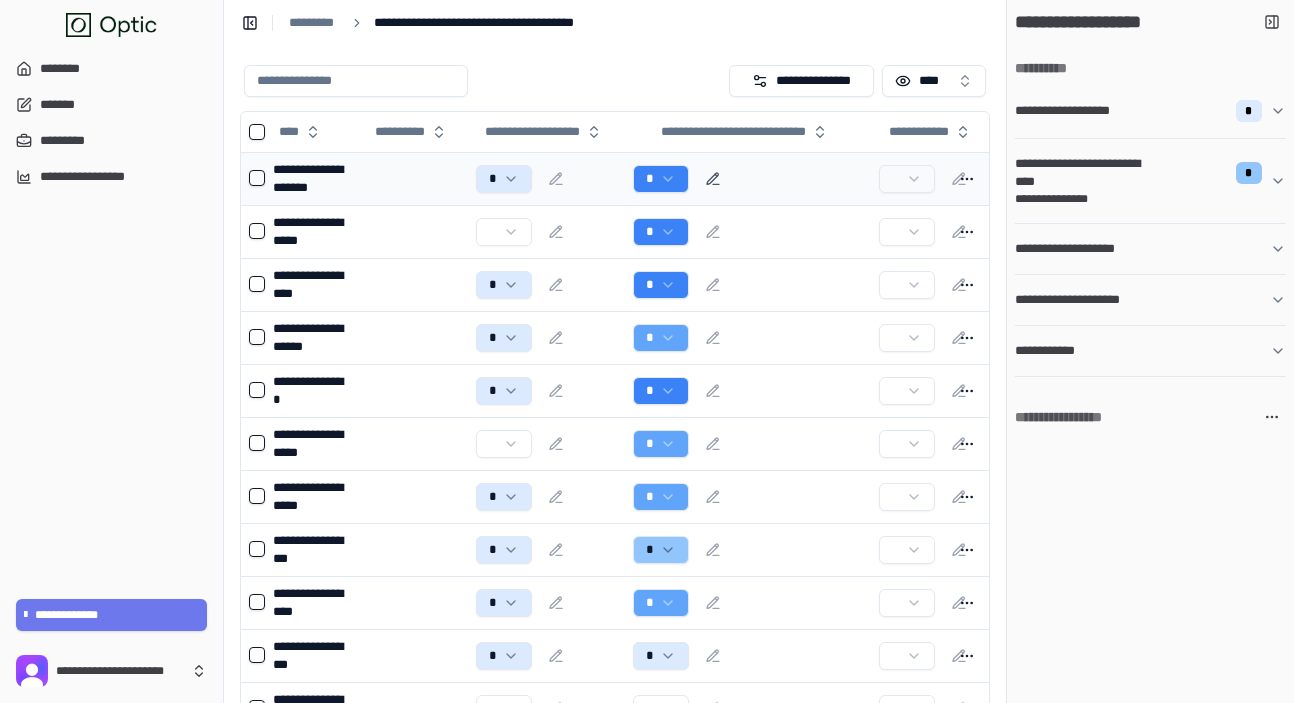 click 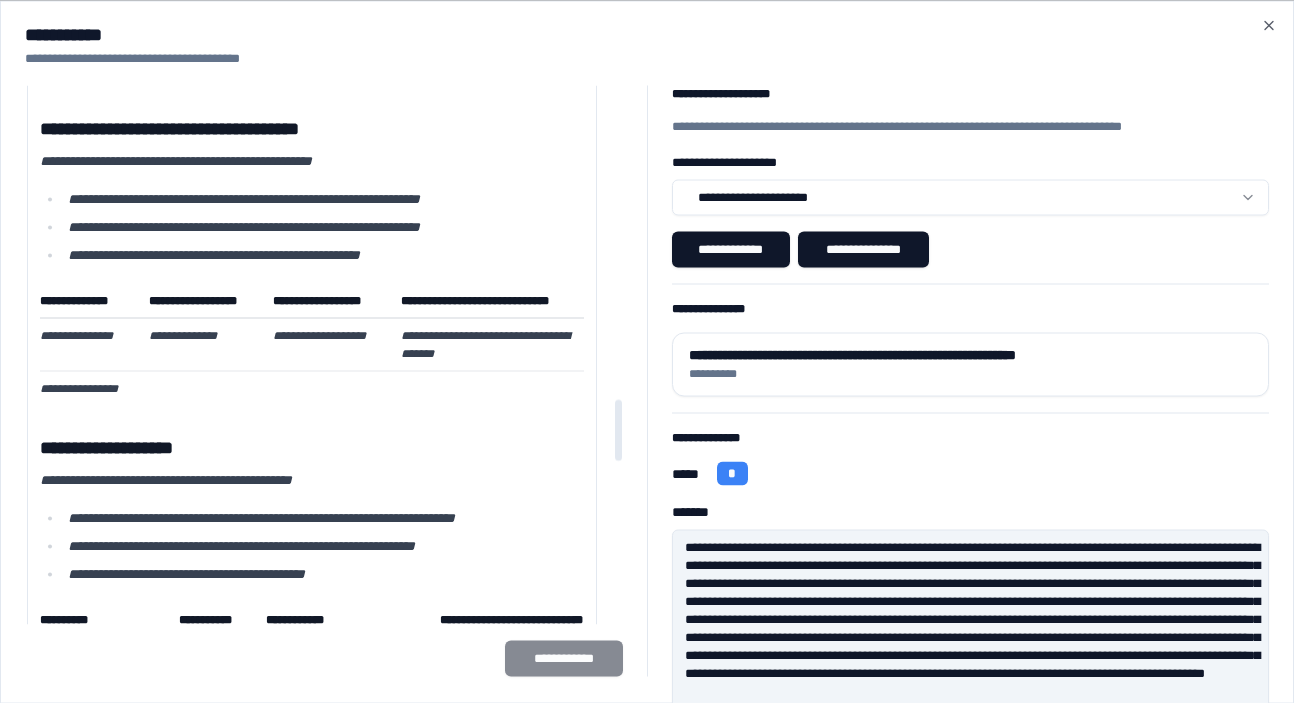 scroll, scrollTop: 2988, scrollLeft: 0, axis: vertical 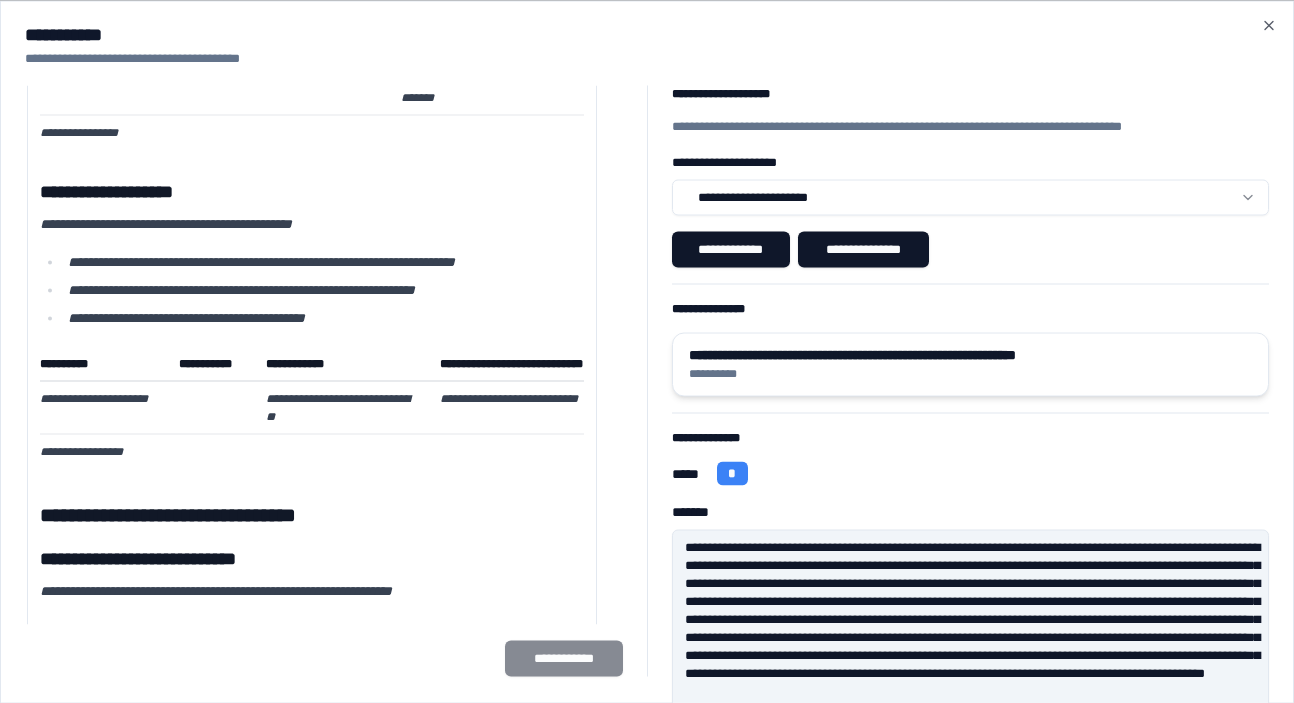 click on "**********" at bounding box center [971, 354] 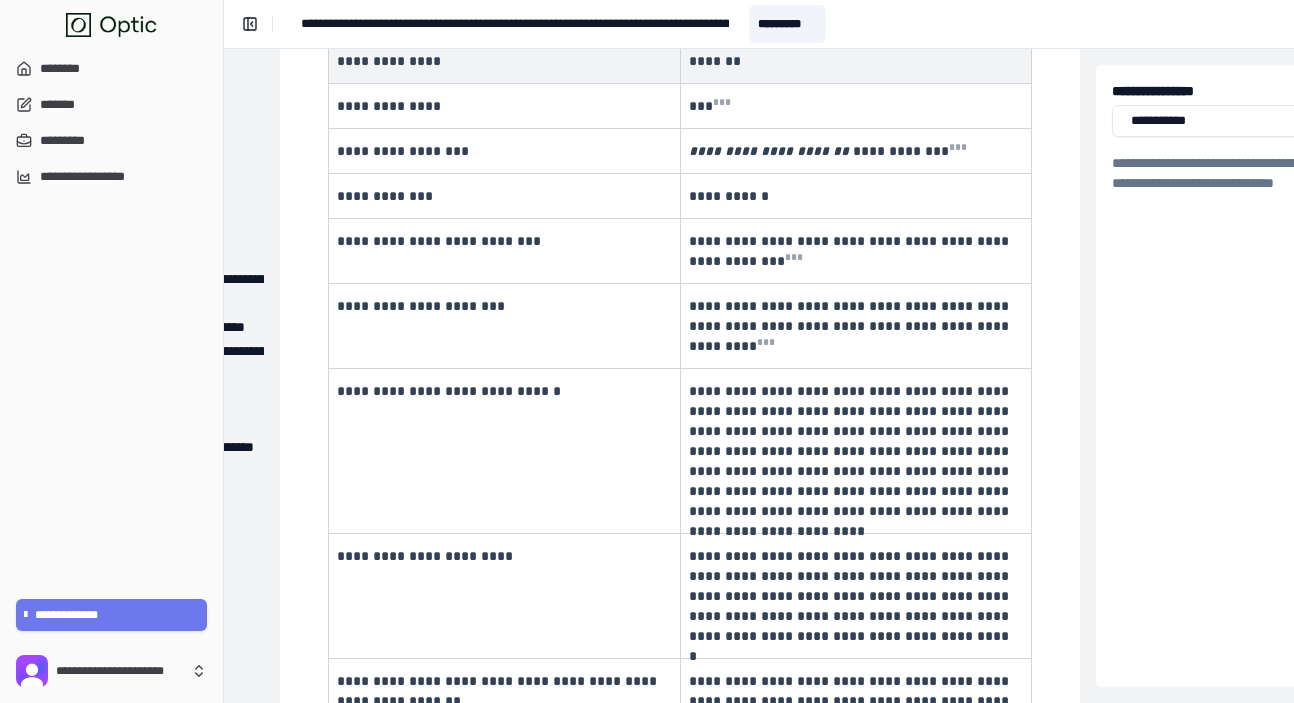 scroll, scrollTop: 117, scrollLeft: 256, axis: both 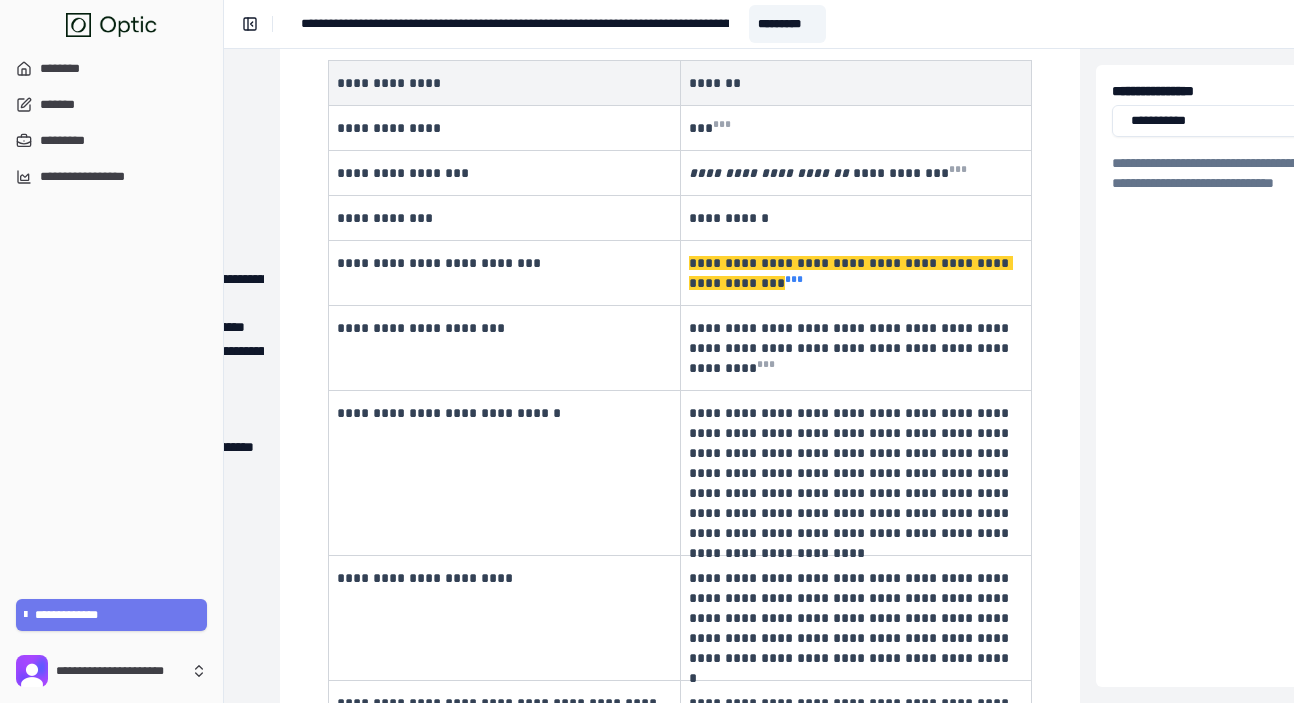 click on "* * *" at bounding box center (794, 279) 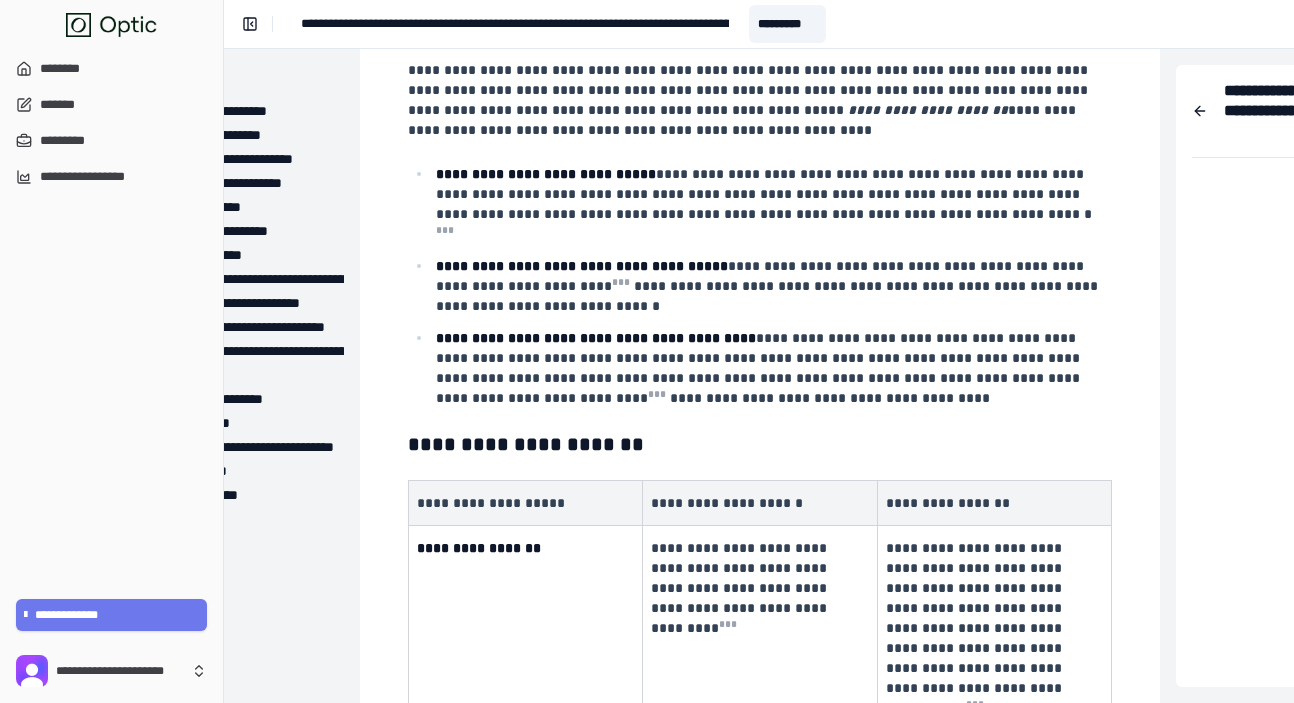 scroll, scrollTop: 6761, scrollLeft: 176, axis: both 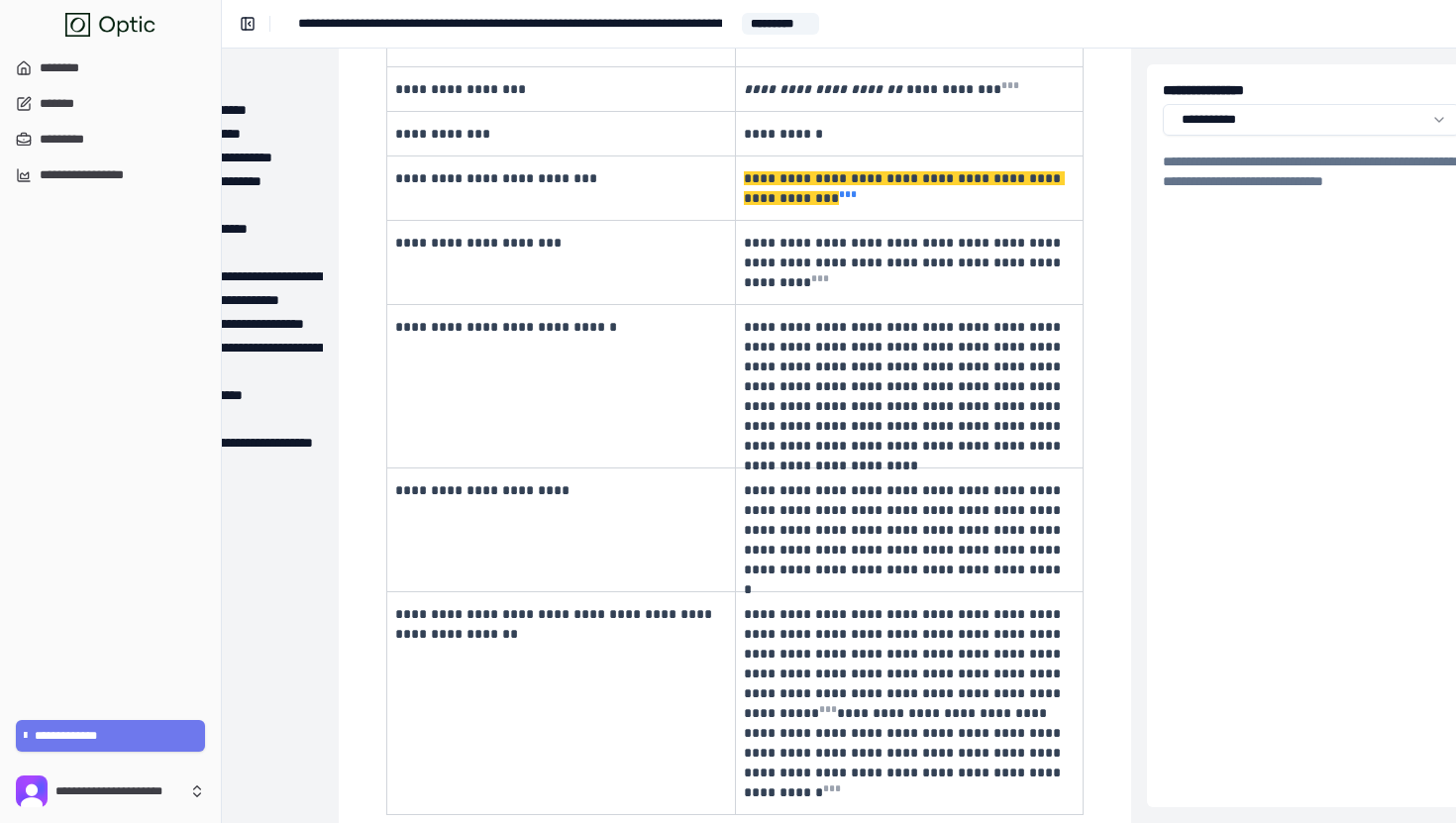 click on "* * *" at bounding box center [848, 194] 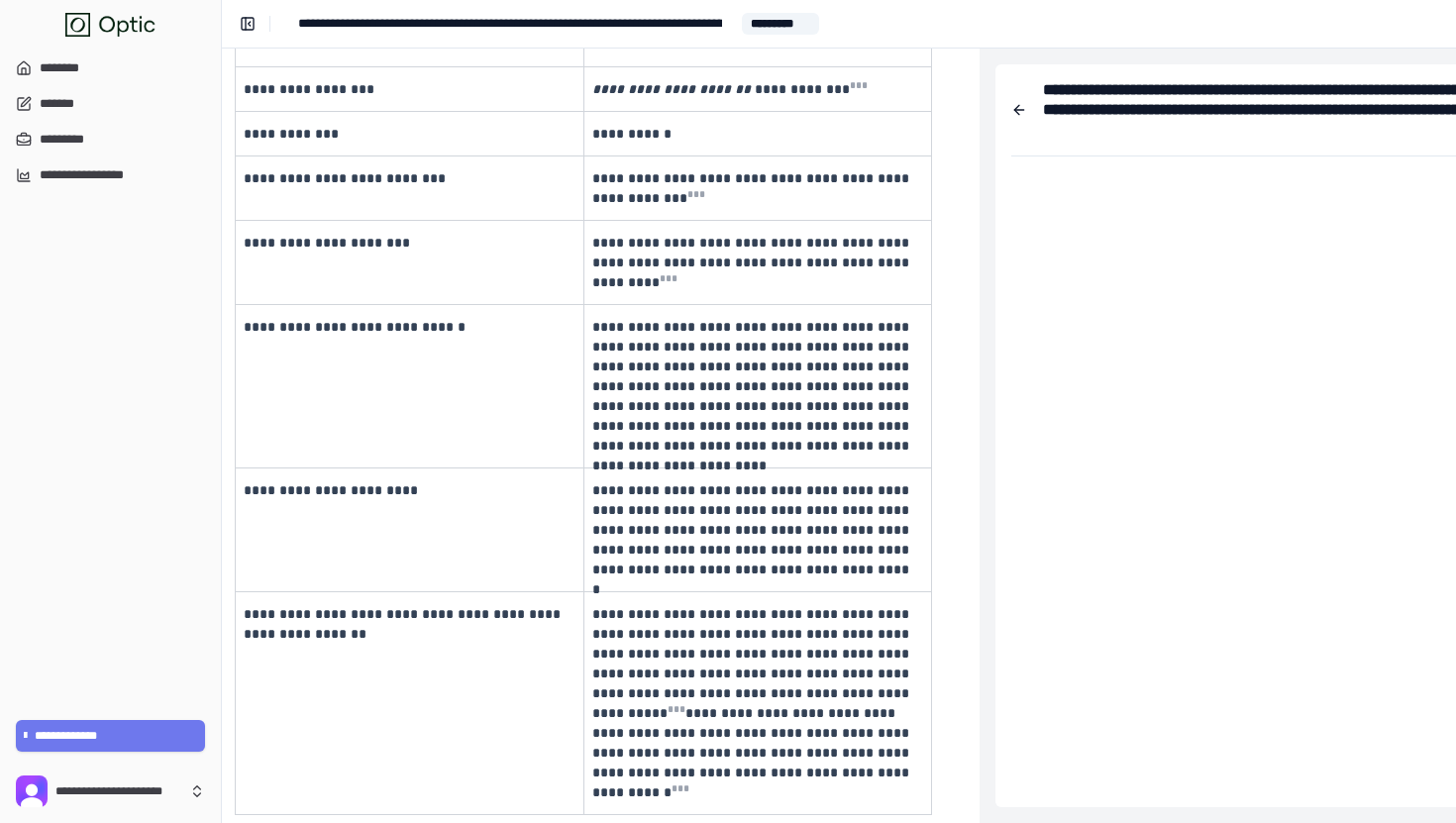 scroll, scrollTop: 198, scrollLeft: 458, axis: both 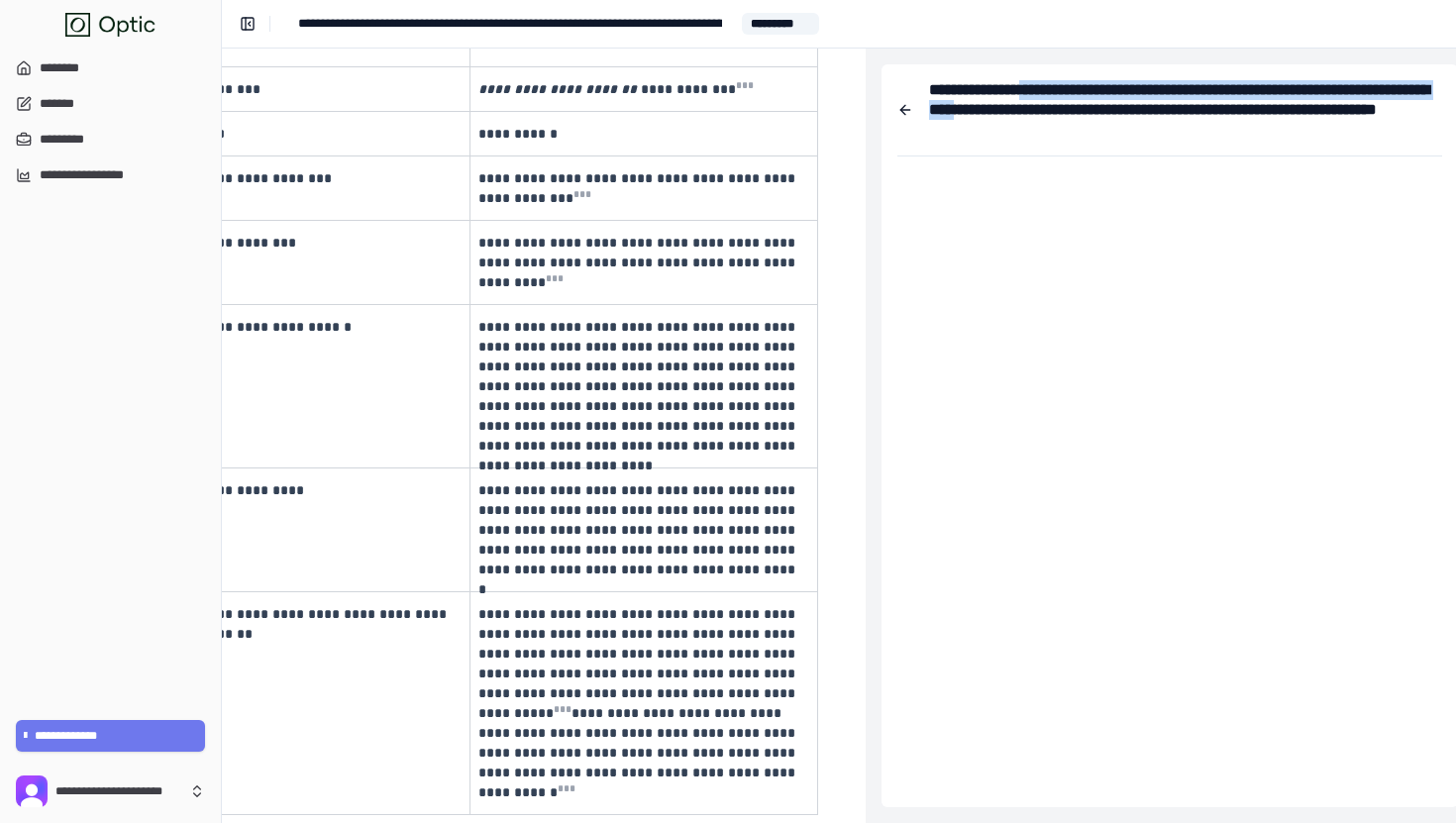 drag, startPoint x: 1062, startPoint y: 93, endPoint x: 1186, endPoint y: 104, distance: 124.48695 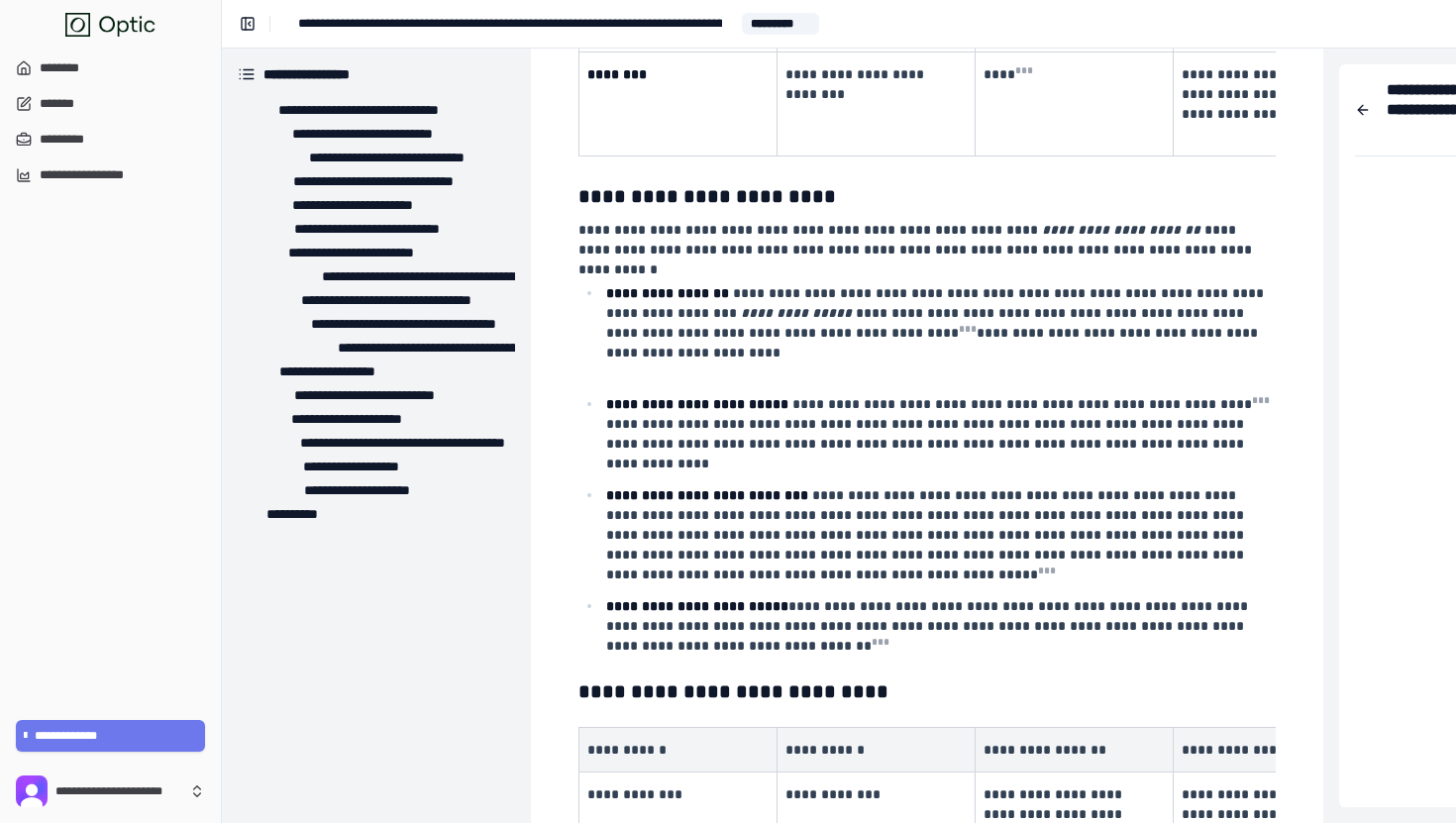 scroll, scrollTop: 2390, scrollLeft: 0, axis: vertical 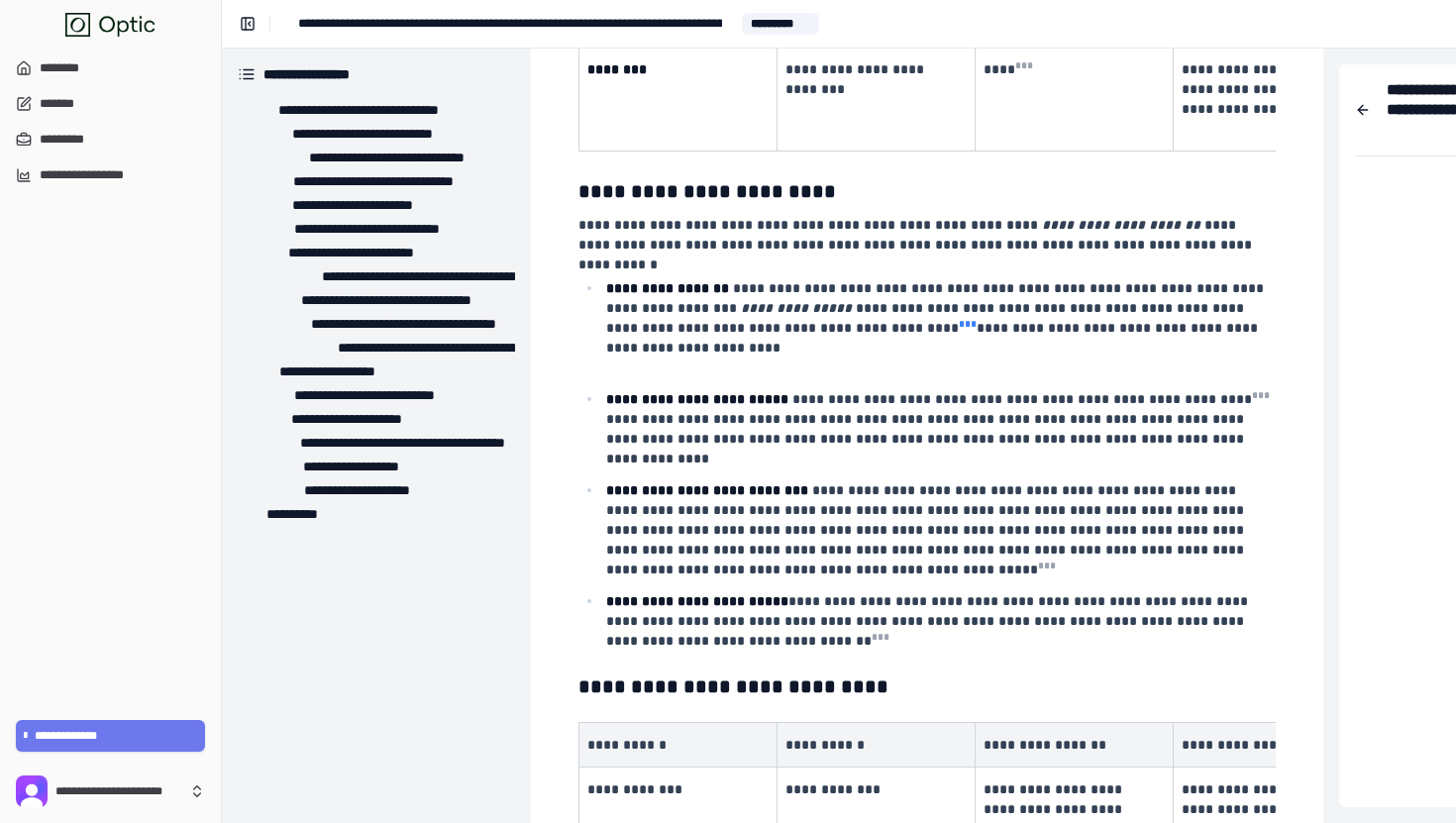 click on "* * *" at bounding box center (968, 324) 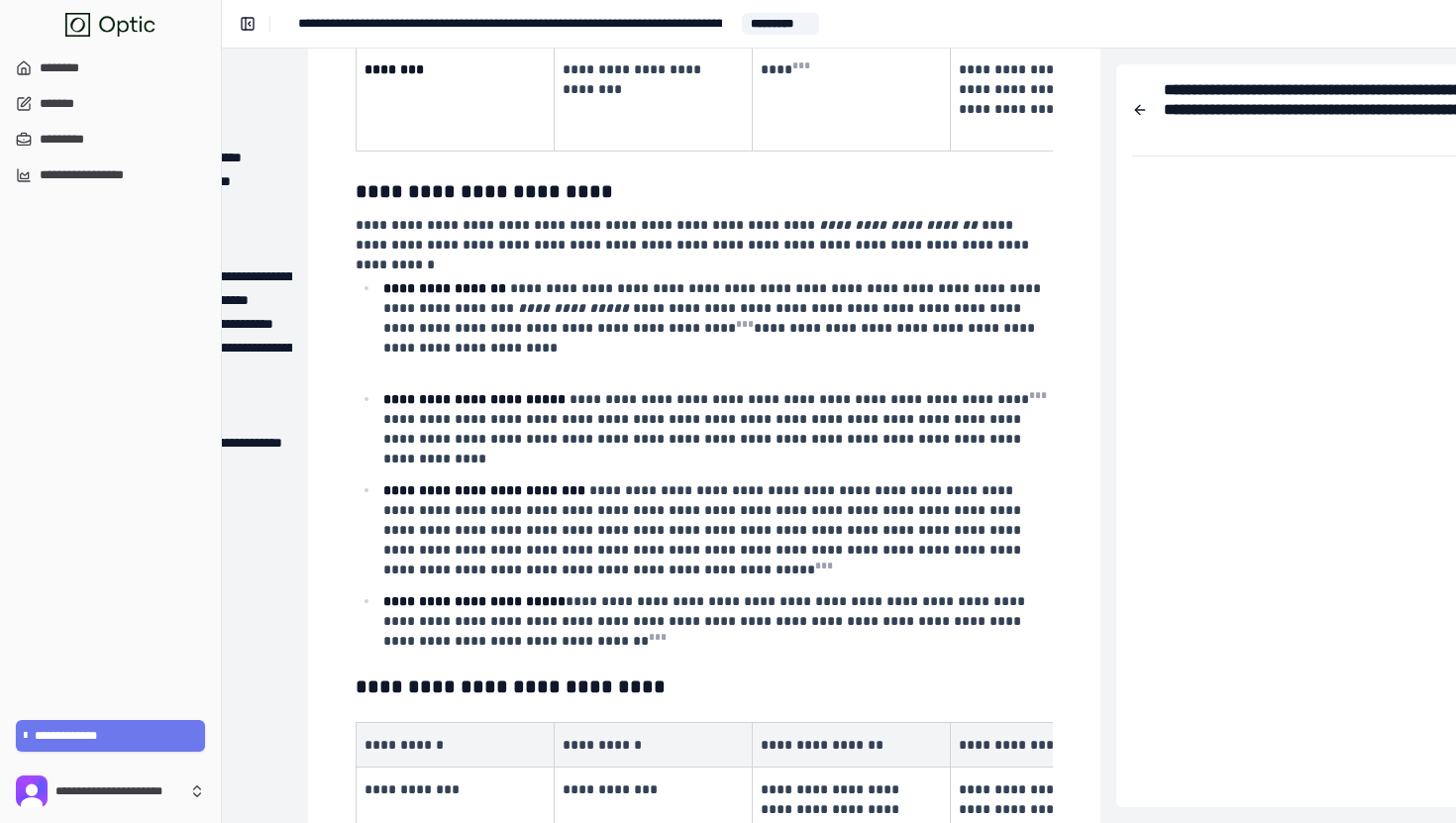 scroll, scrollTop: 2390, scrollLeft: 201, axis: both 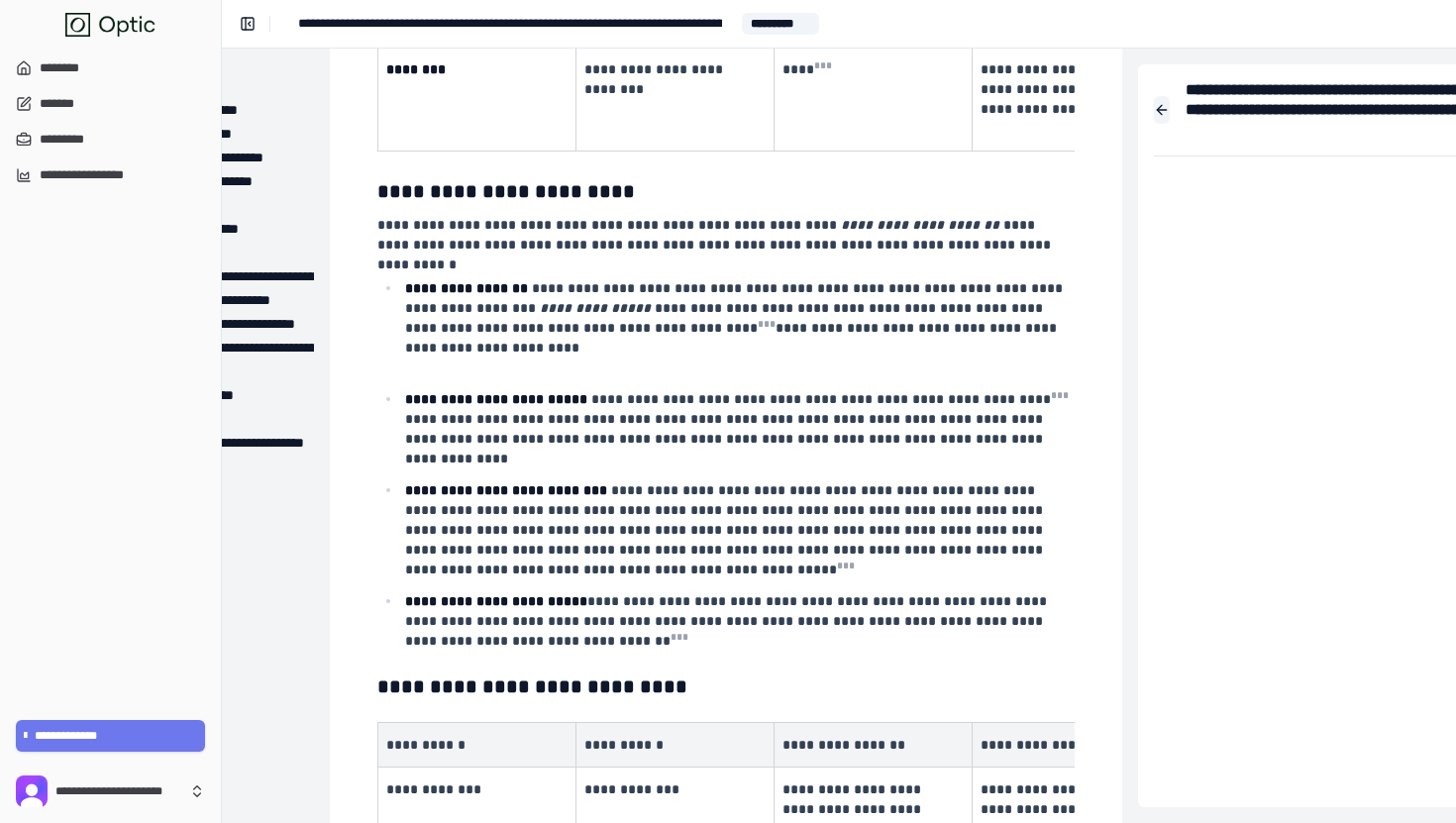 click at bounding box center (1162, 110) 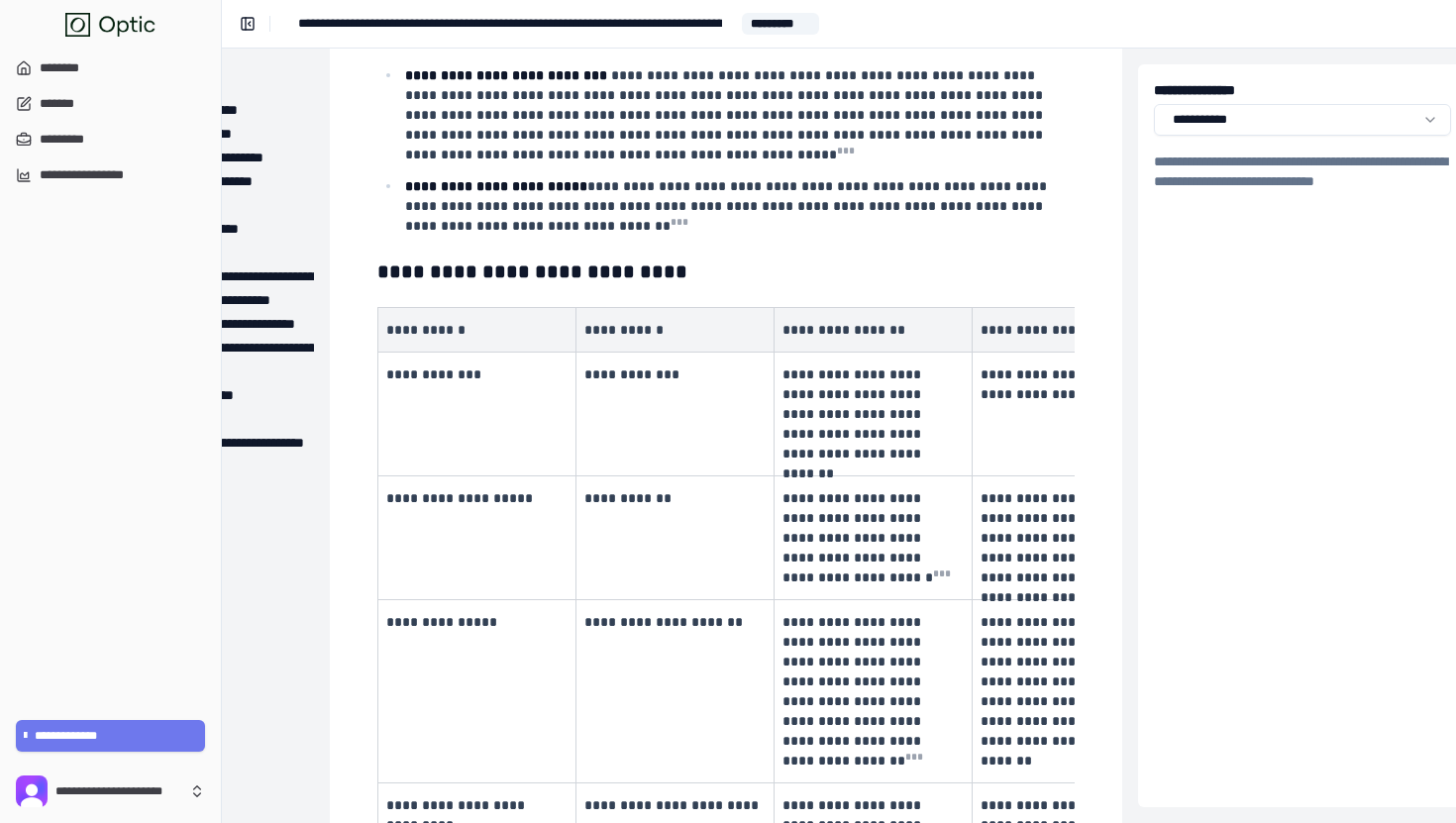 scroll, scrollTop: 2806, scrollLeft: 201, axis: both 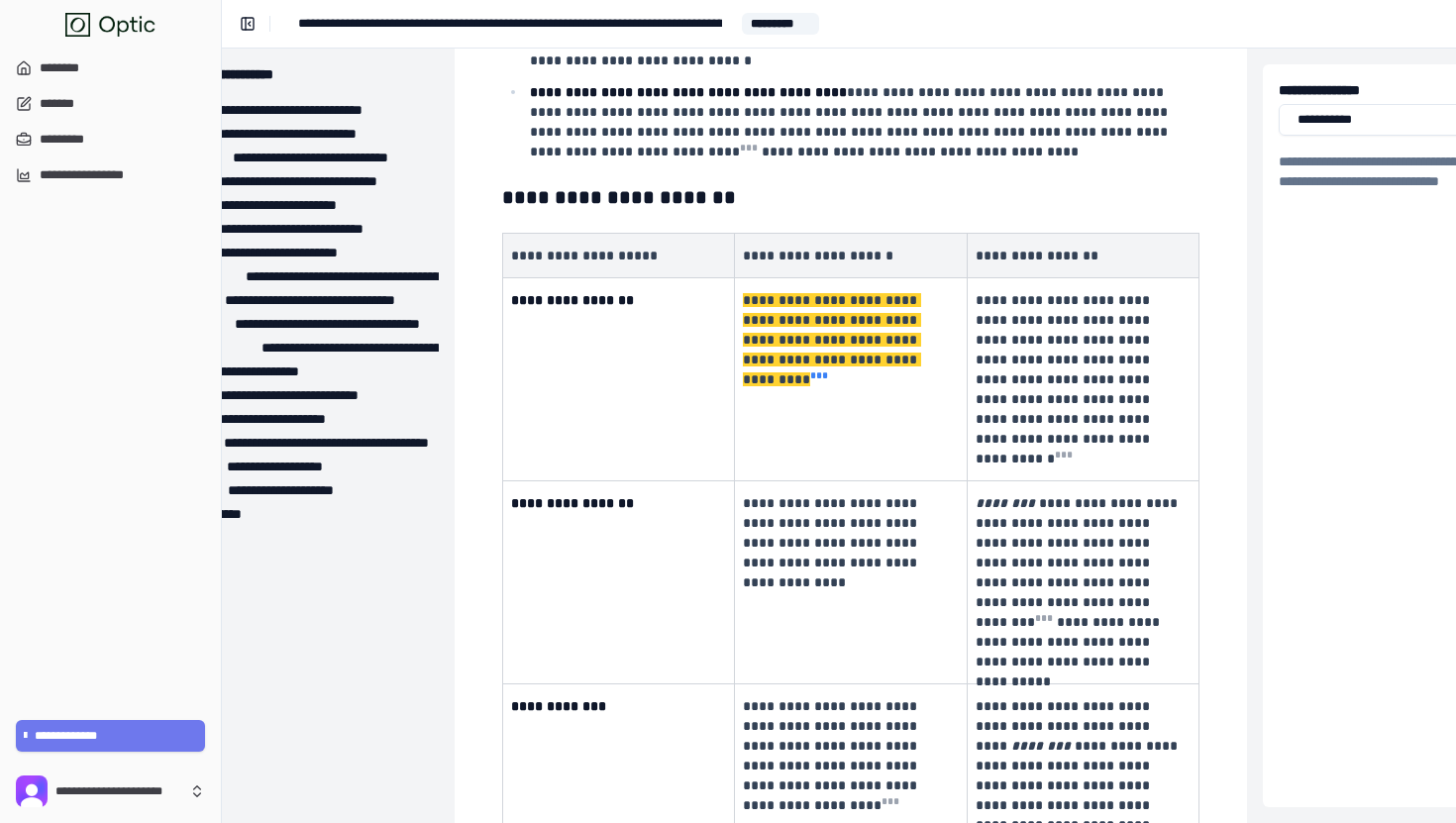 click on "* * *" at bounding box center [819, 375] 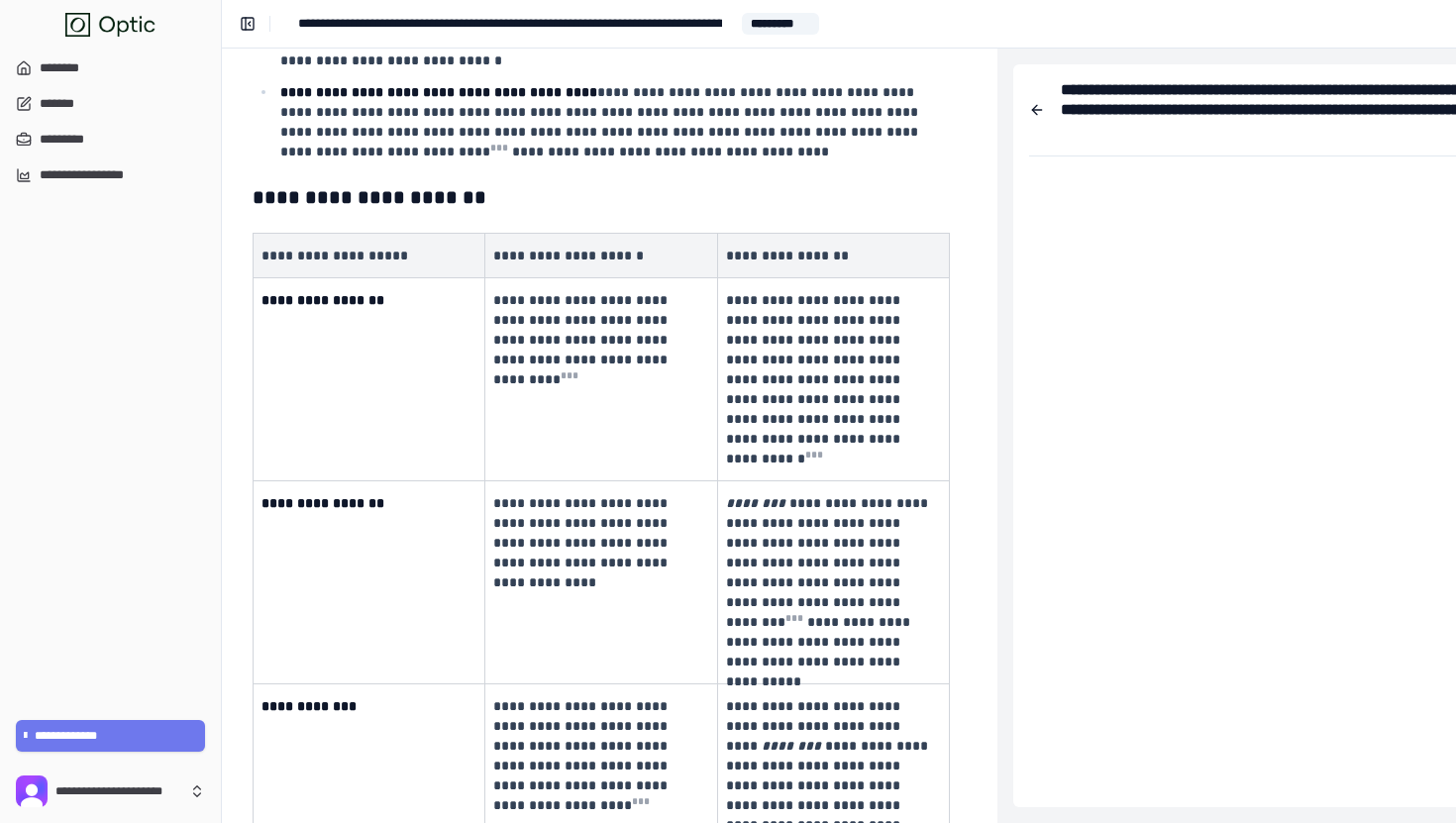 scroll, scrollTop: 6635, scrollLeft: 475, axis: both 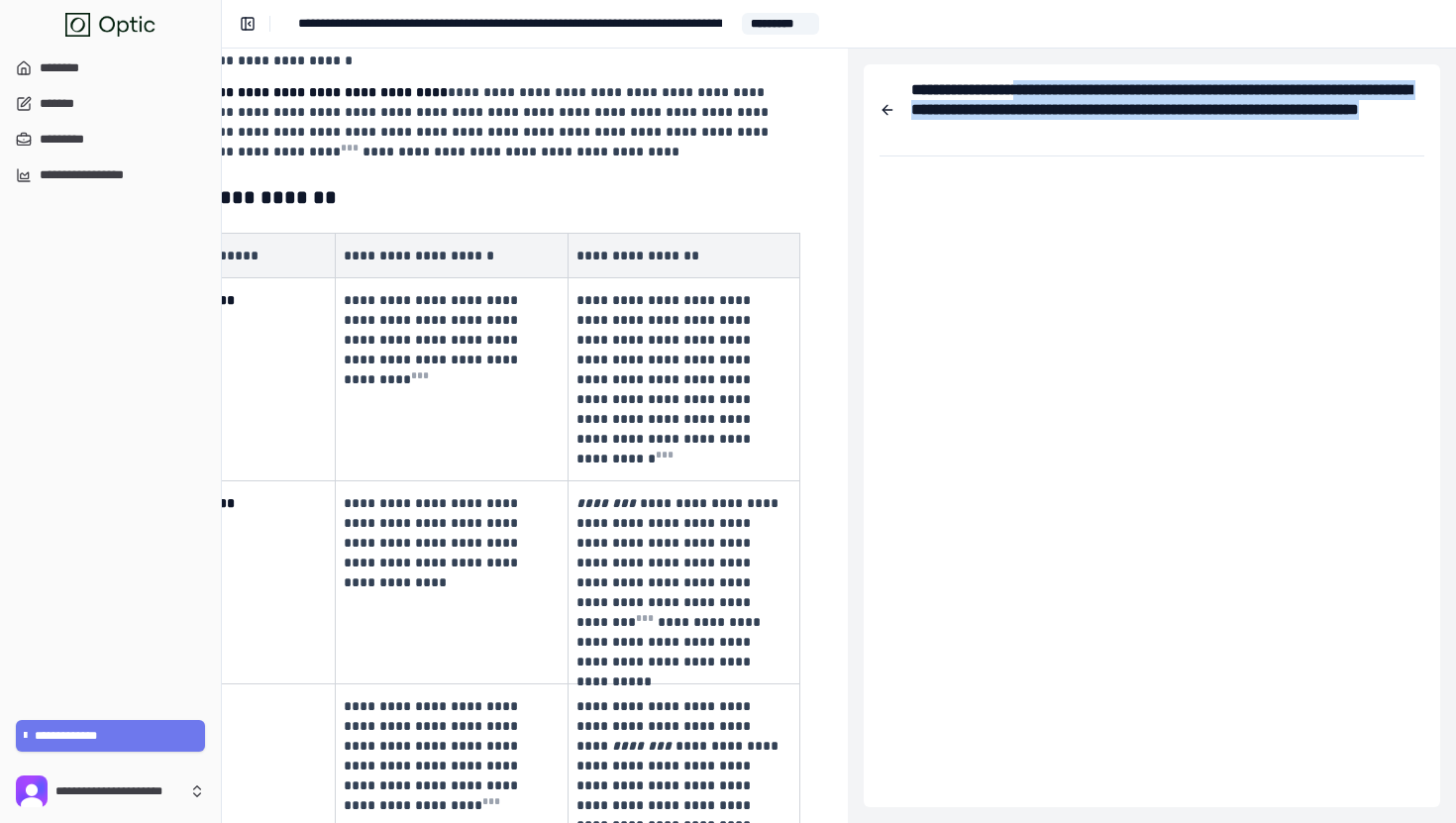 drag, startPoint x: 1060, startPoint y: 87, endPoint x: 1240, endPoint y: 133, distance: 185.7848 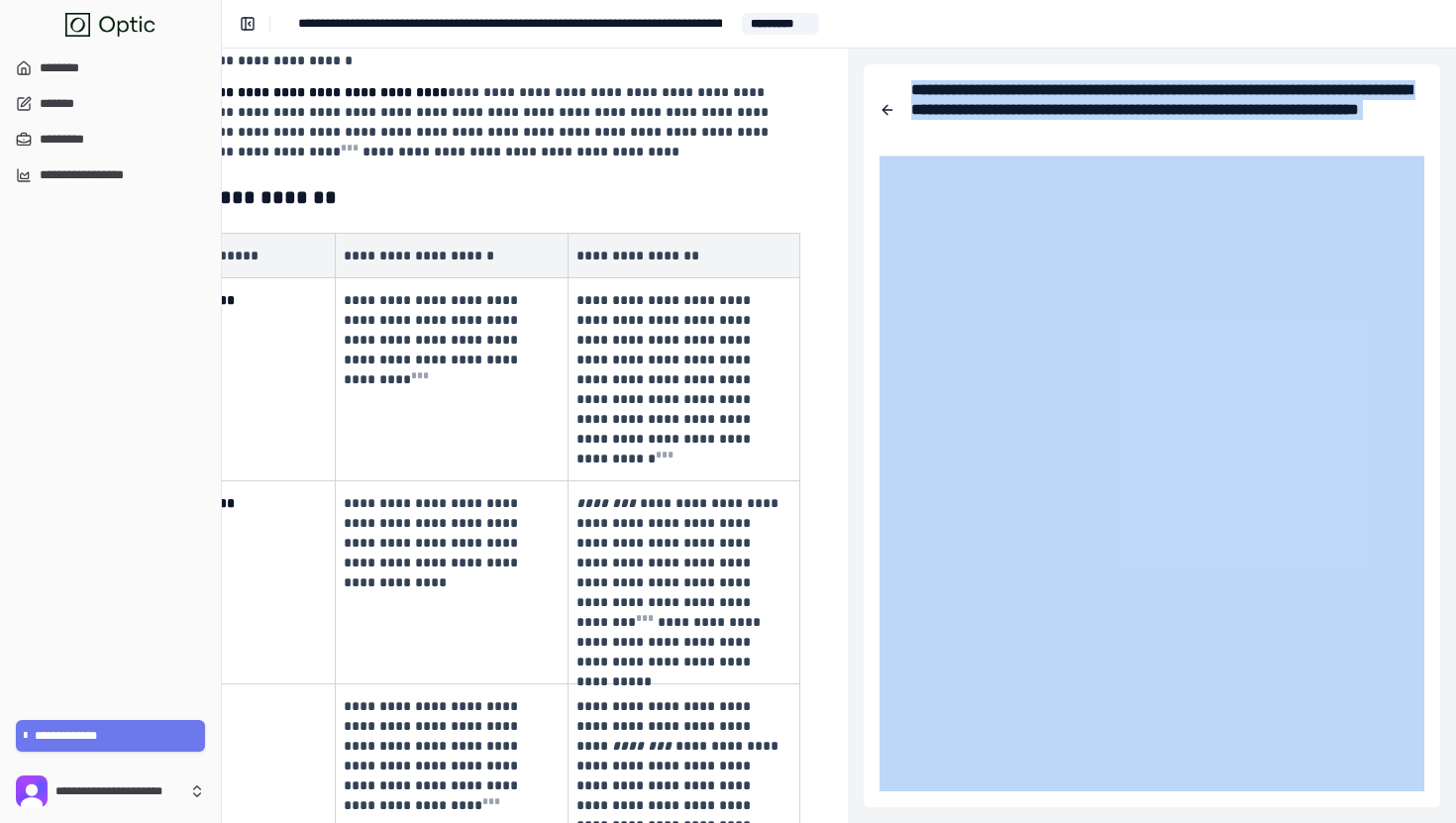drag, startPoint x: 1239, startPoint y: 133, endPoint x: 1023, endPoint y: 89, distance: 220.43593 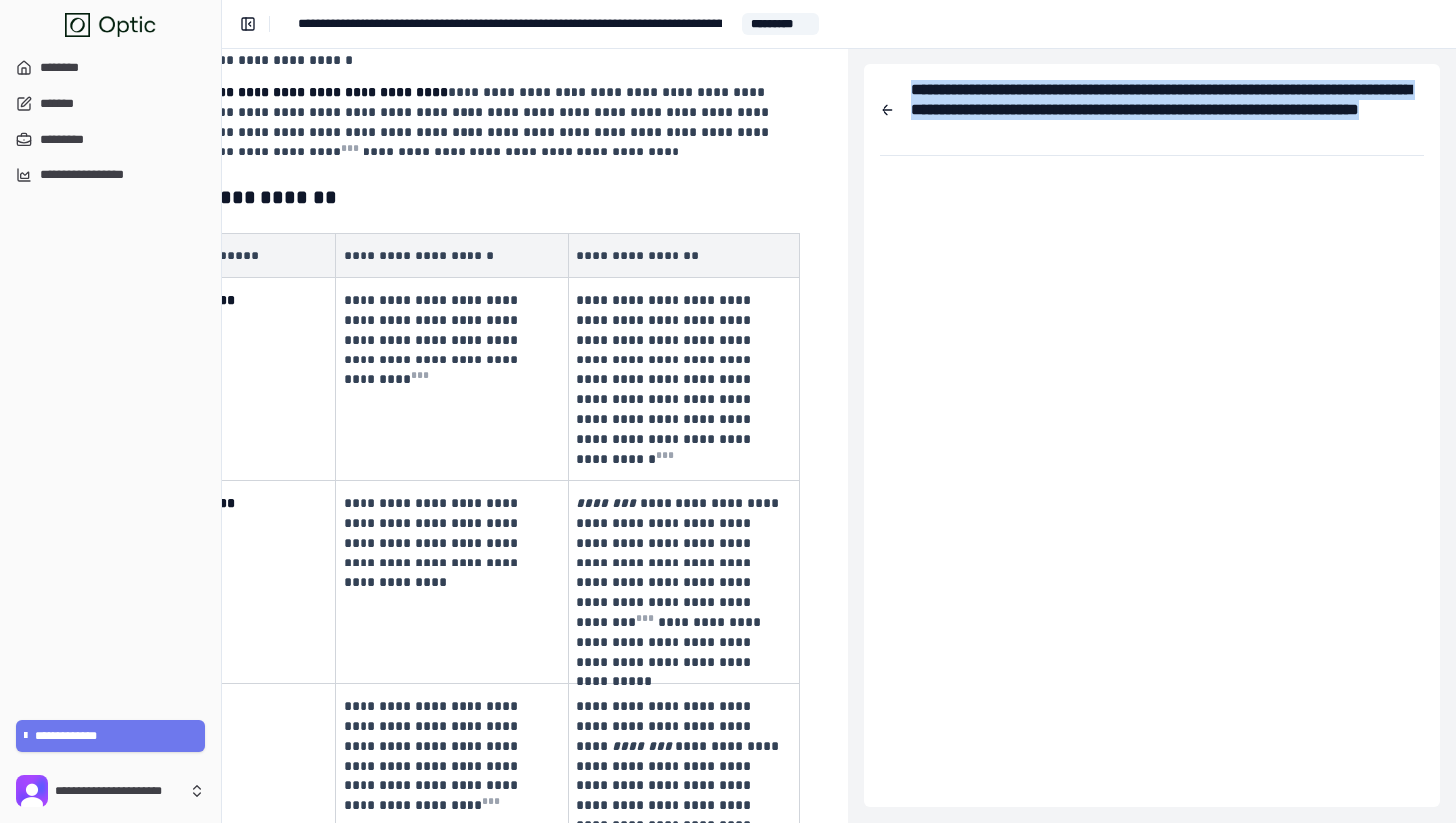 drag, startPoint x: 978, startPoint y: 79, endPoint x: 1201, endPoint y: 130, distance: 228.75751 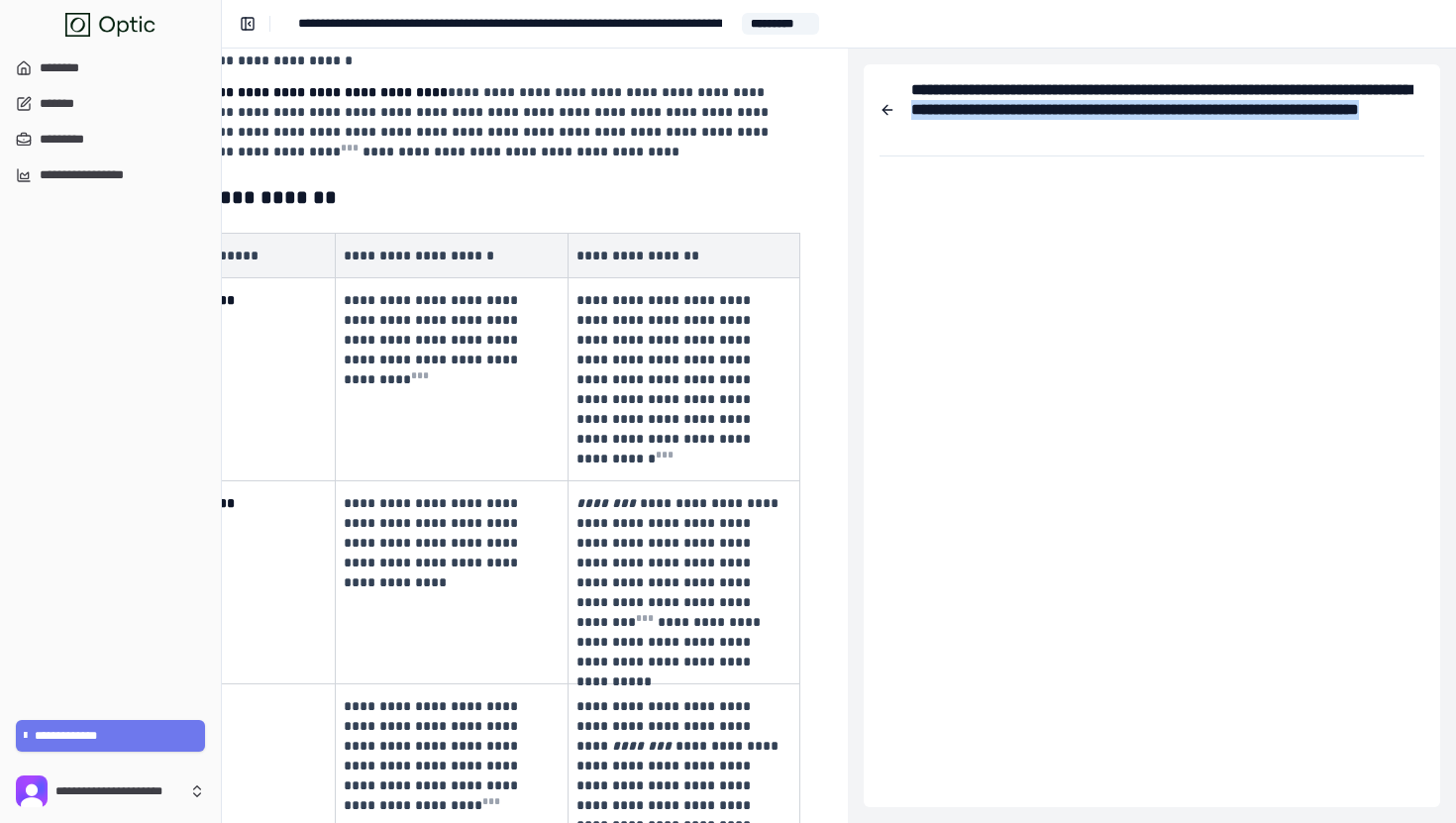 drag, startPoint x: 1201, startPoint y: 130, endPoint x: 1098, endPoint y: 98, distance: 107.85639 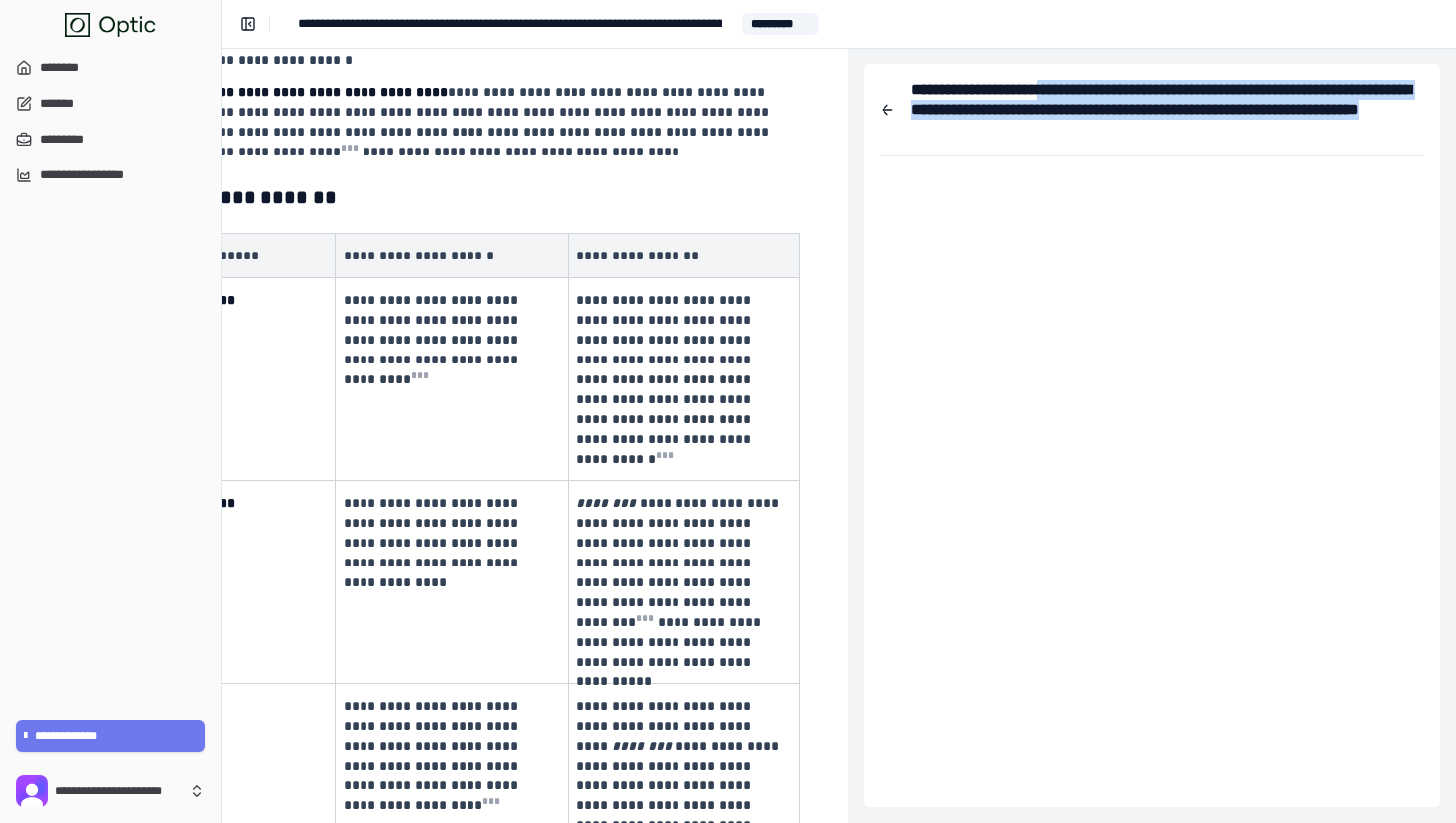 click on "**********" at bounding box center [1168, 110] 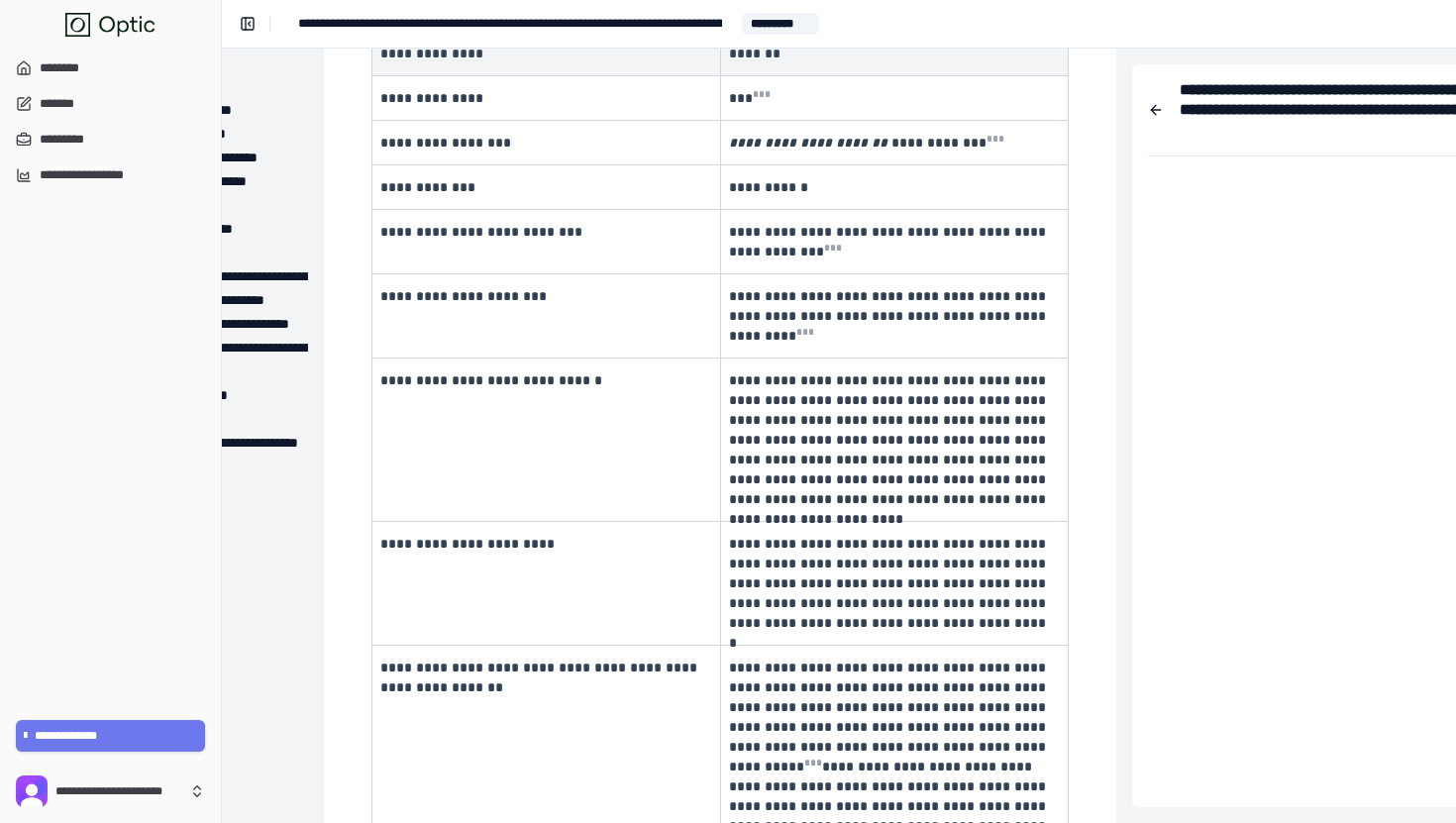 scroll, scrollTop: 0, scrollLeft: 207, axis: horizontal 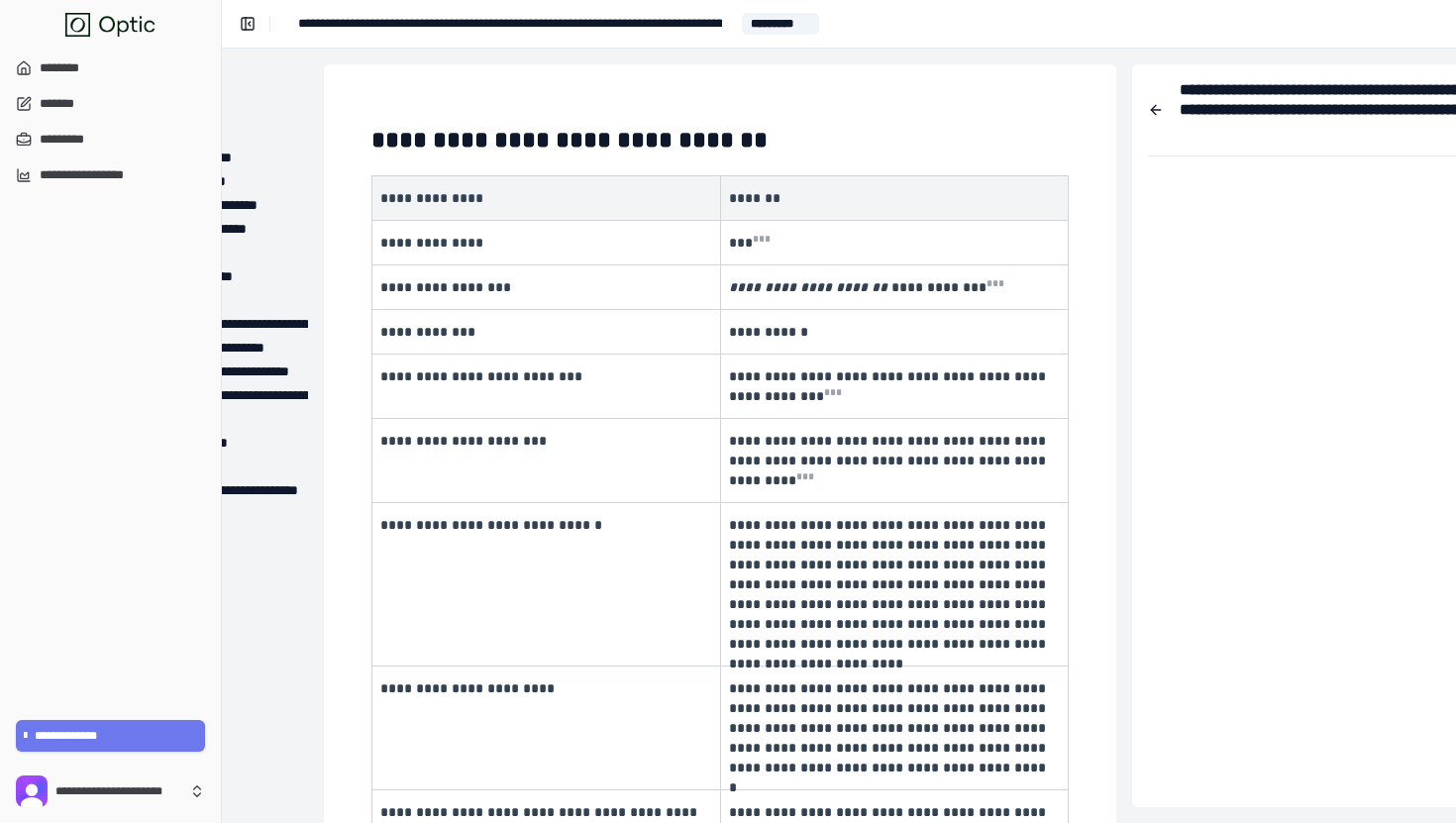 click on "***" at bounding box center (741, 243) 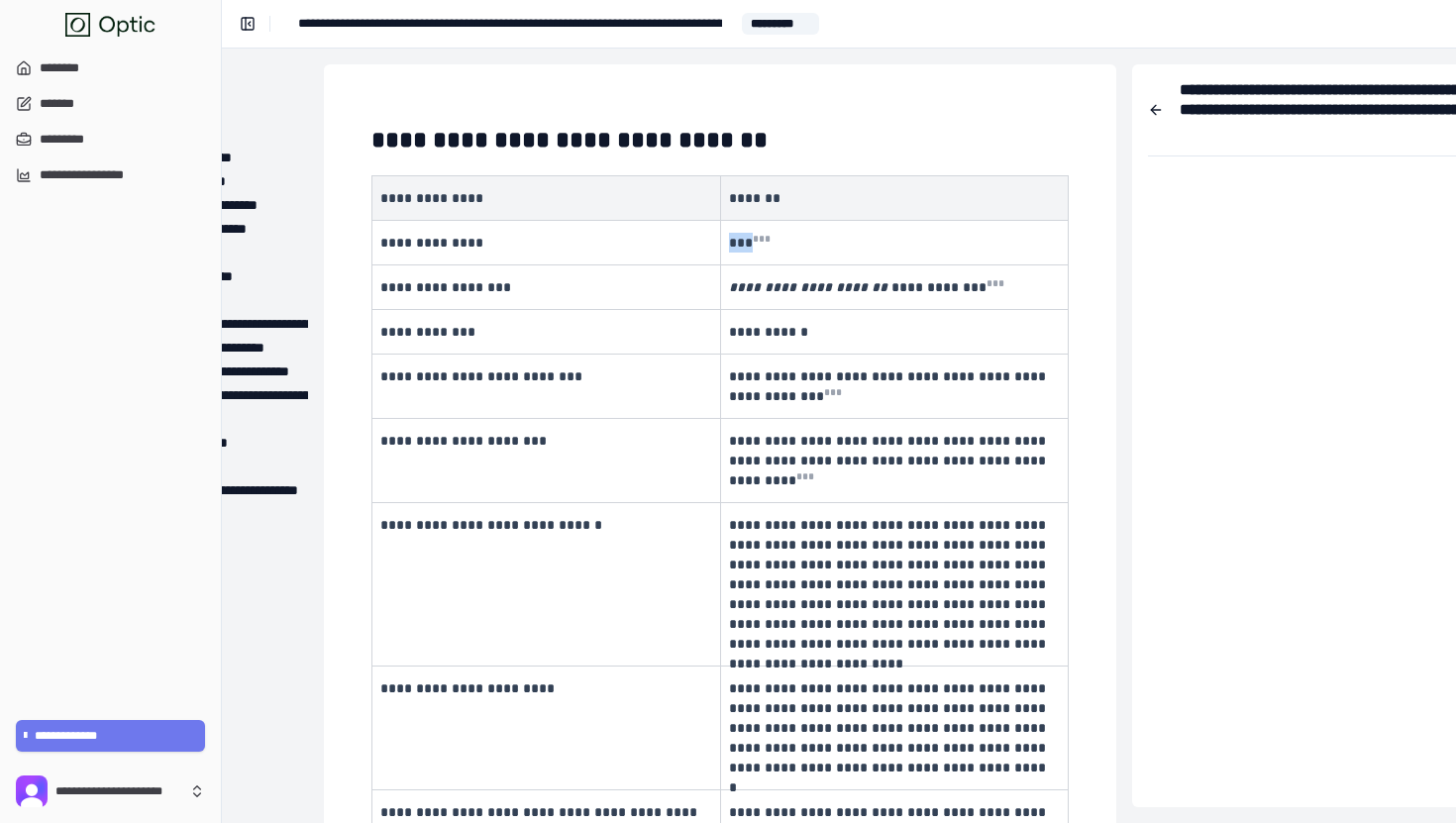 click on "***" at bounding box center [741, 243] 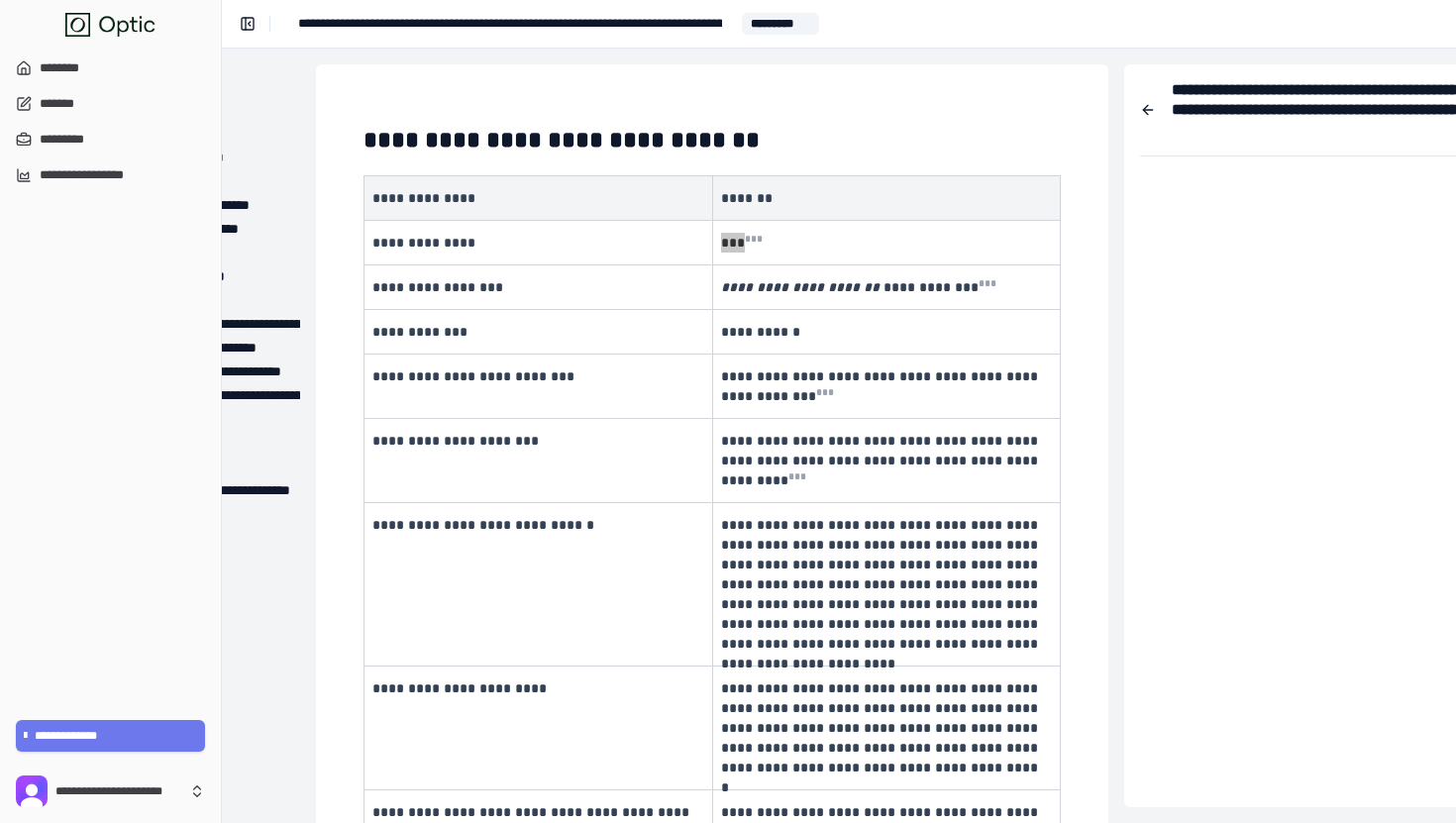scroll, scrollTop: 0, scrollLeft: 0, axis: both 